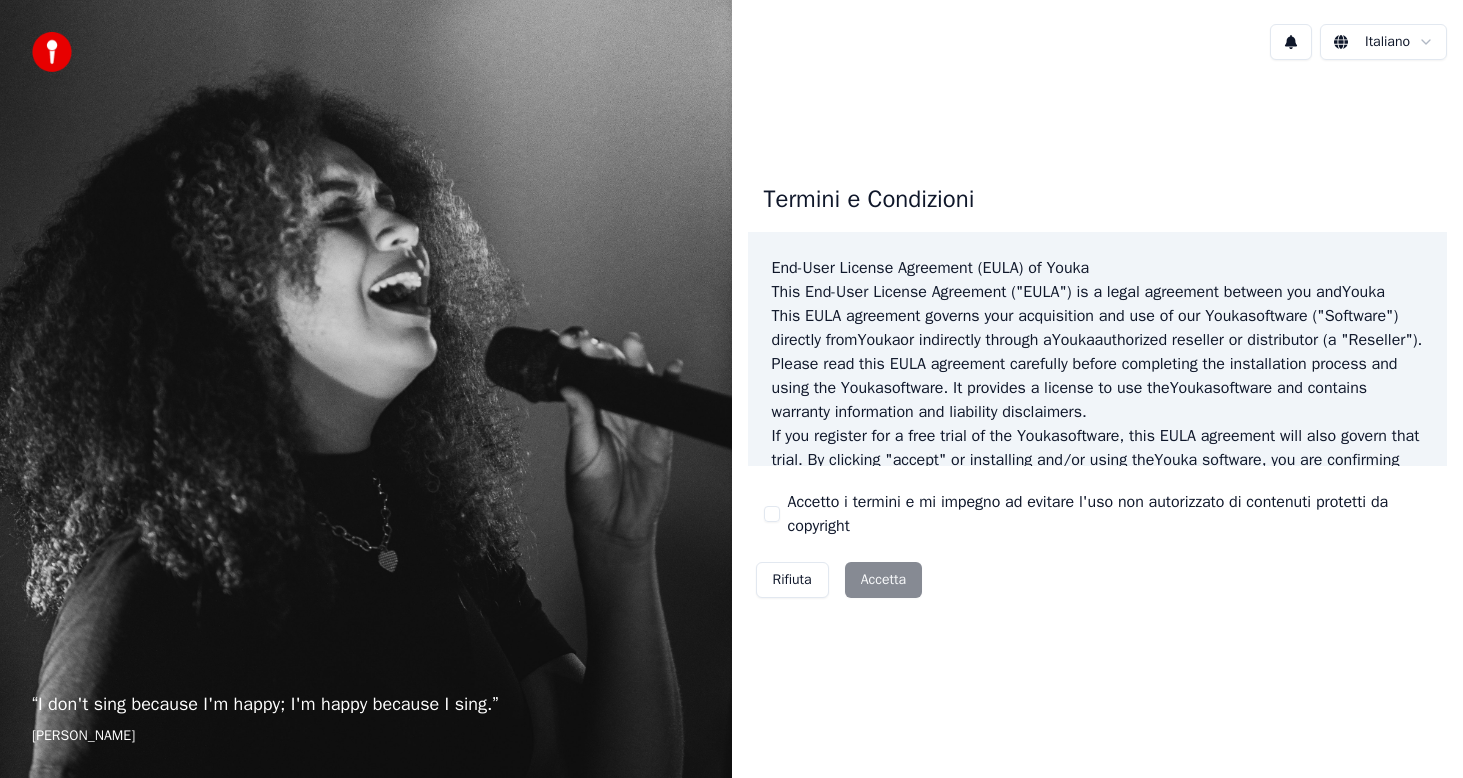 scroll, scrollTop: 0, scrollLeft: 0, axis: both 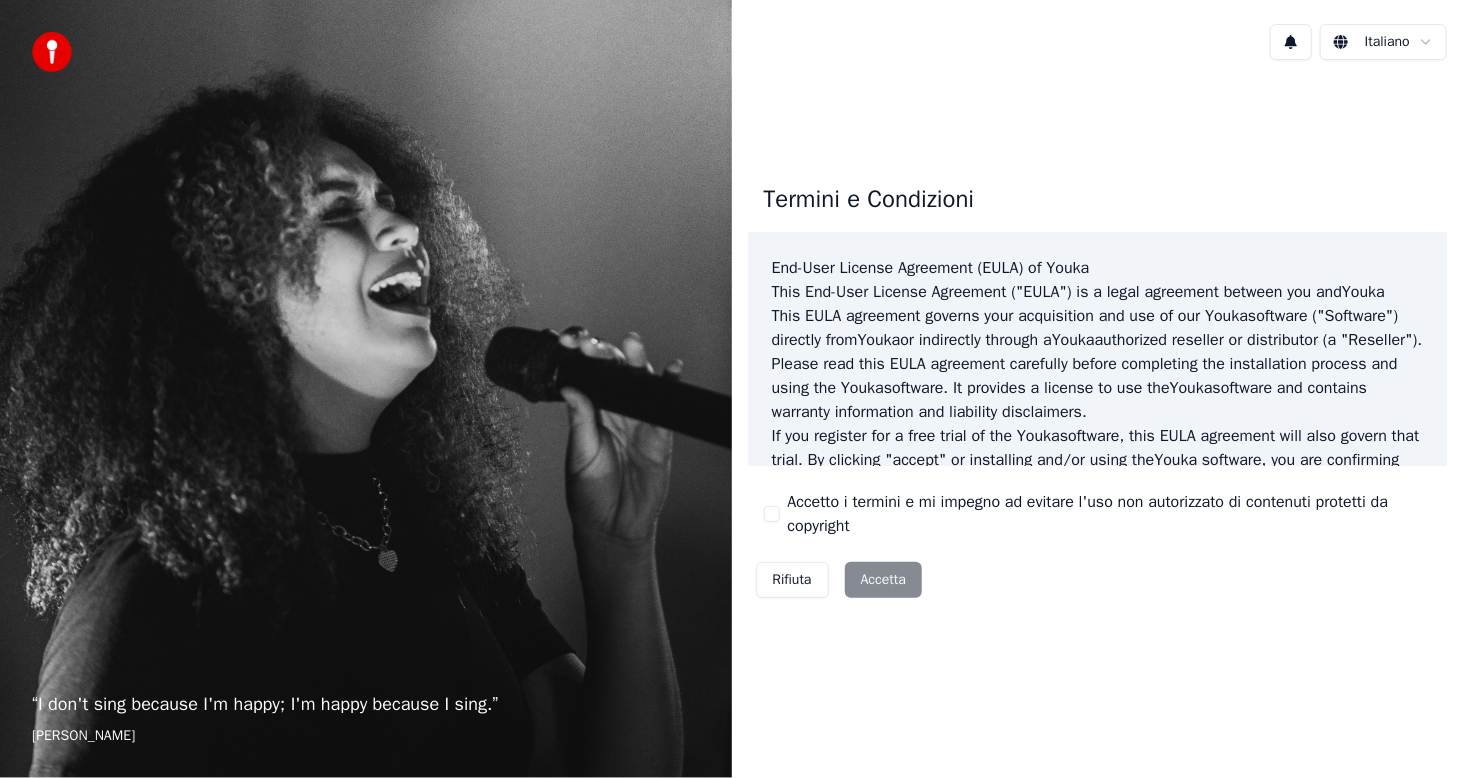click on "Rifiuta Accetta" at bounding box center (839, 580) 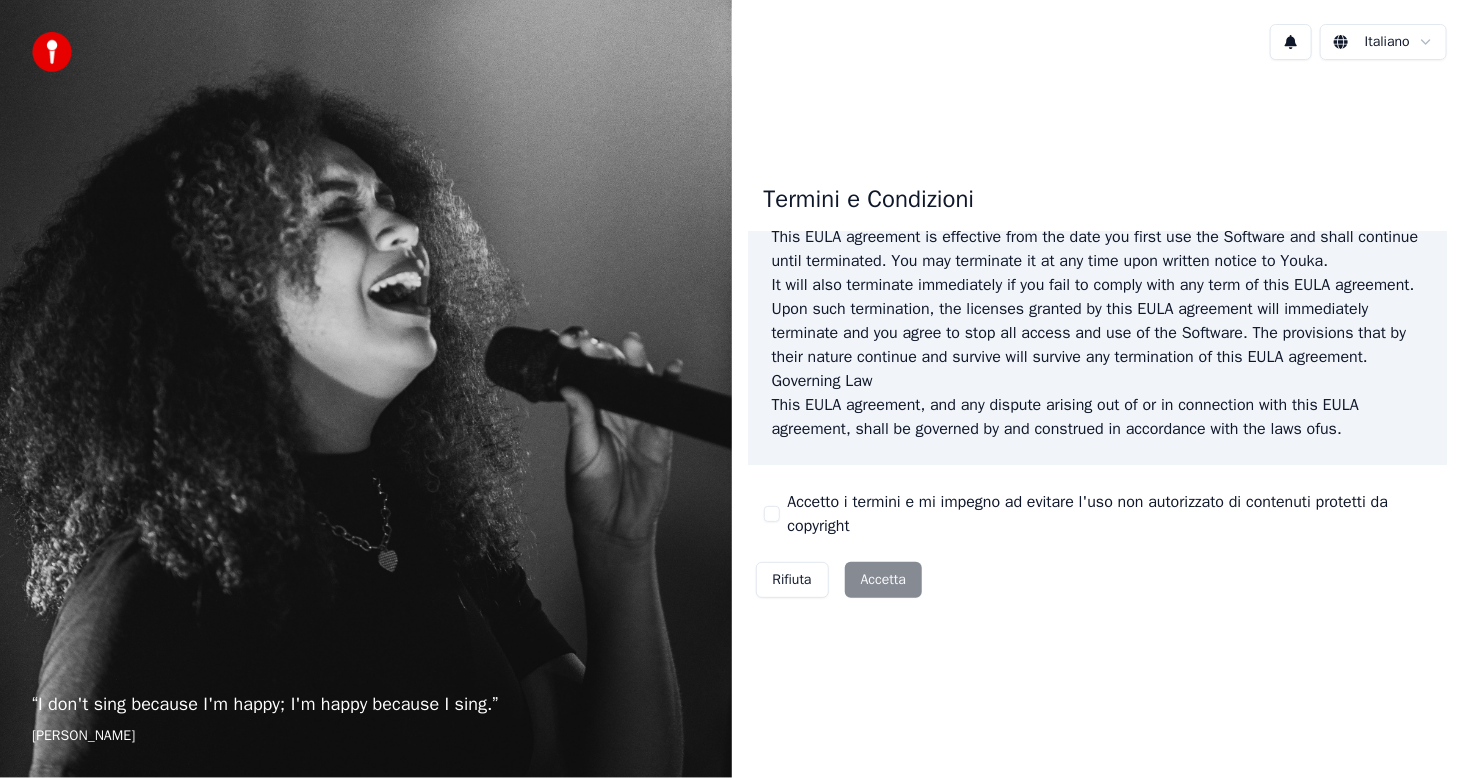 scroll, scrollTop: 1182, scrollLeft: 0, axis: vertical 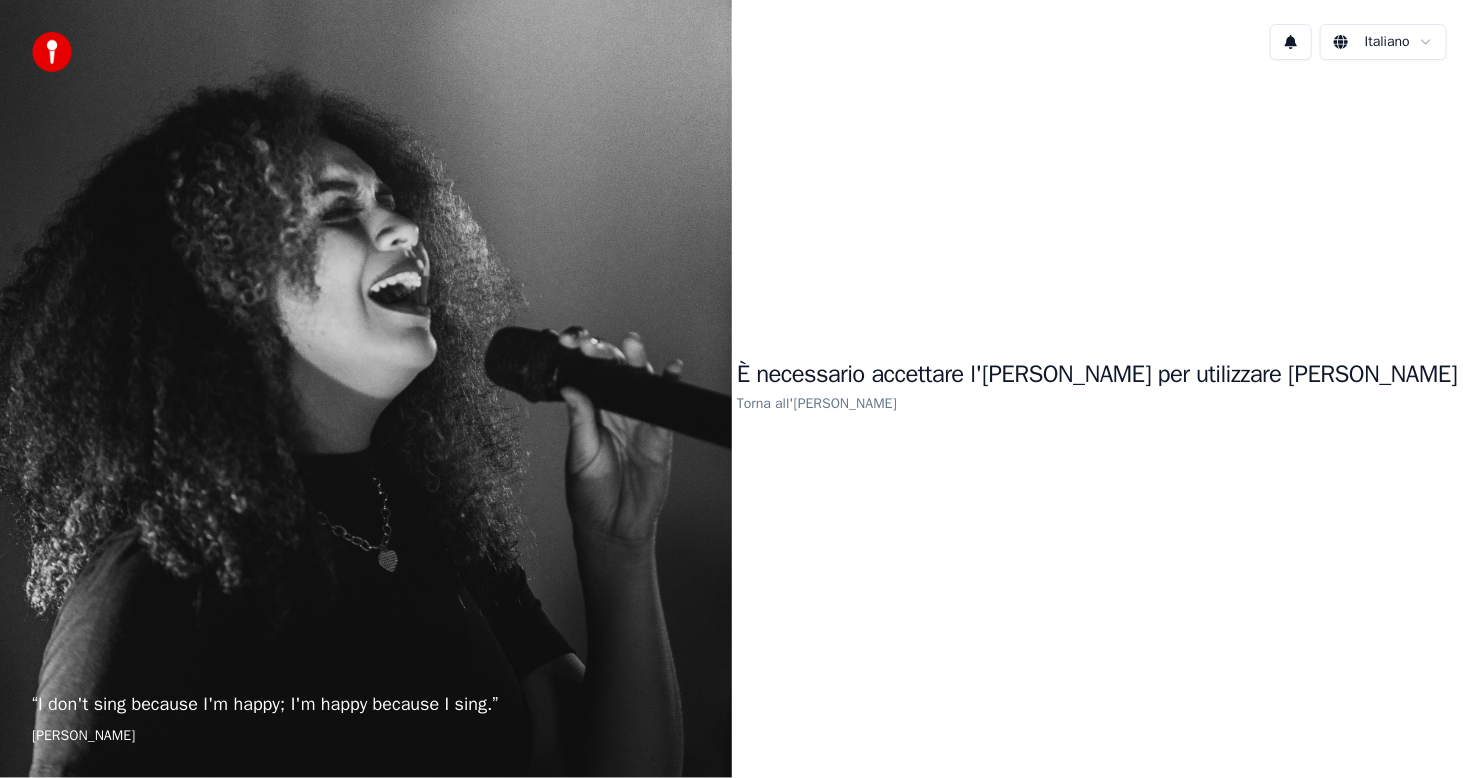 click on "È necessario accettare l'[PERSON_NAME] per utilizzare [PERSON_NAME]" at bounding box center (1097, 375) 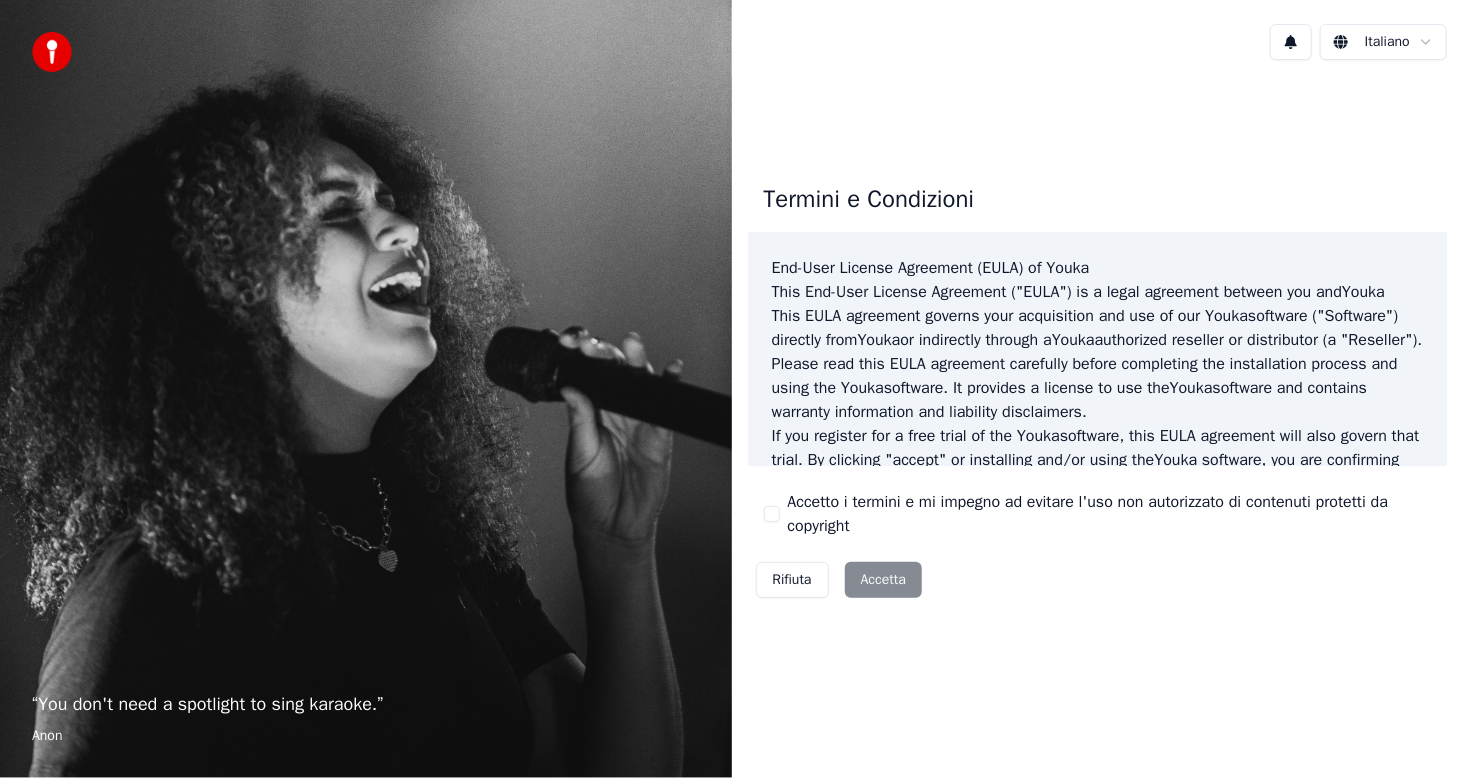 click on "Rifiuta Accetta" at bounding box center (839, 580) 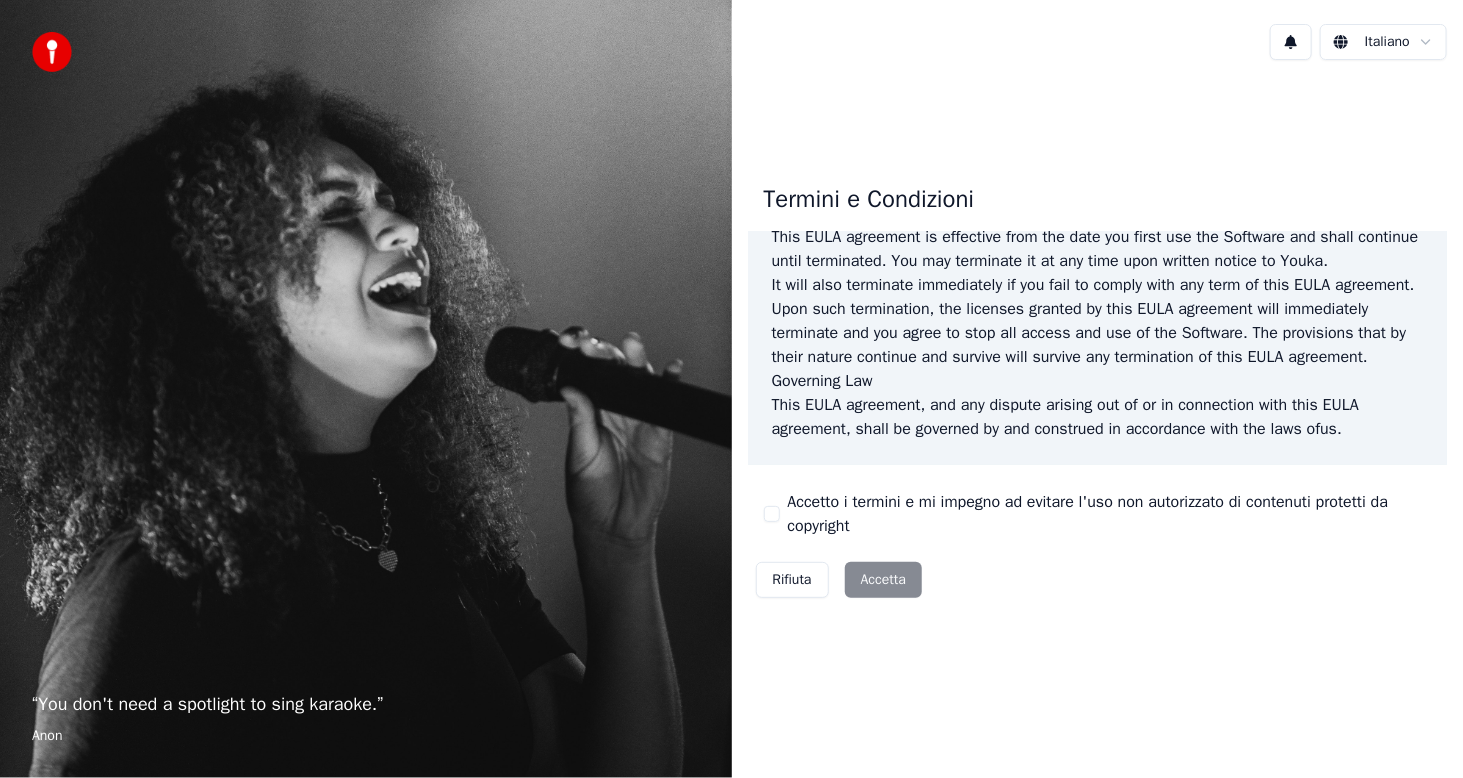 scroll, scrollTop: 1182, scrollLeft: 0, axis: vertical 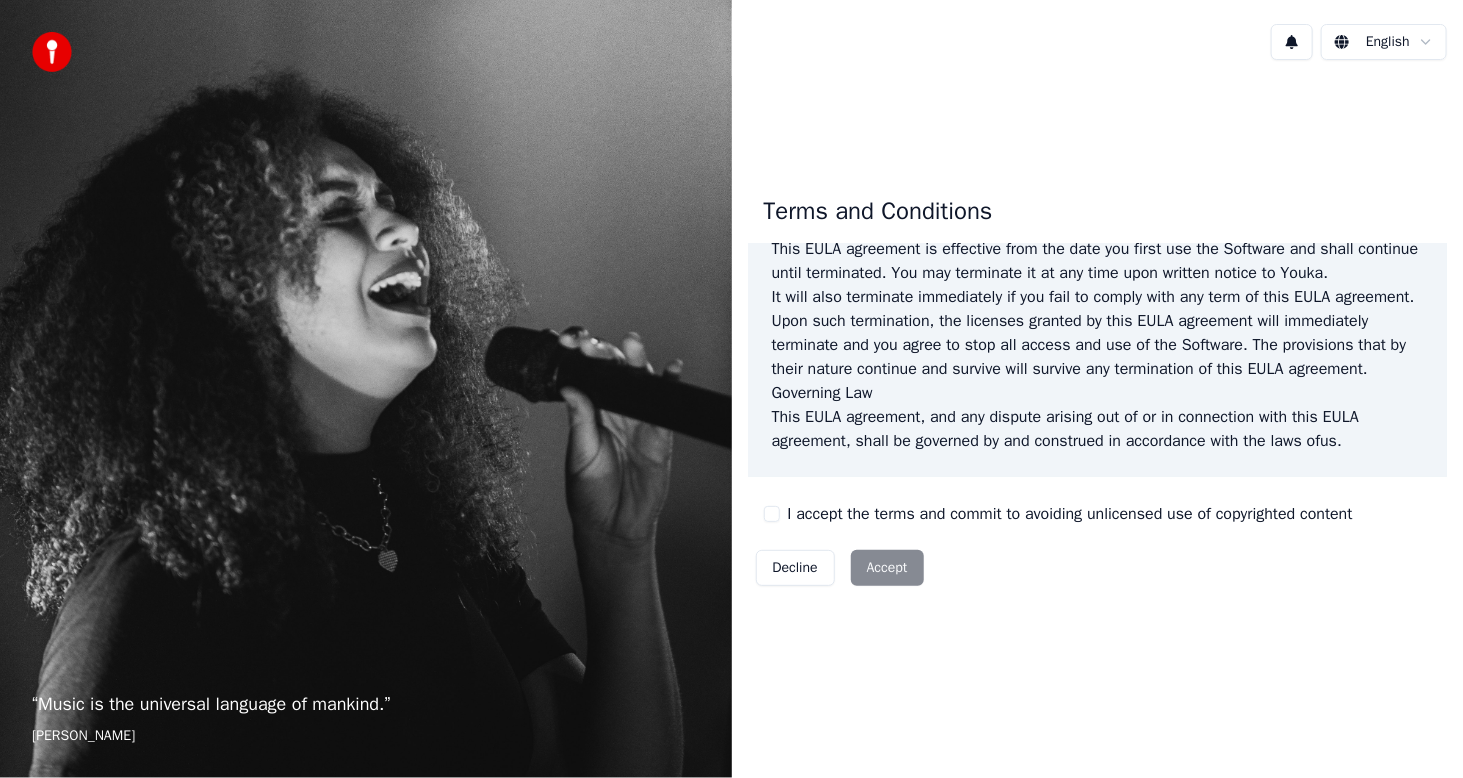click on "Decline Accept" at bounding box center (840, 568) 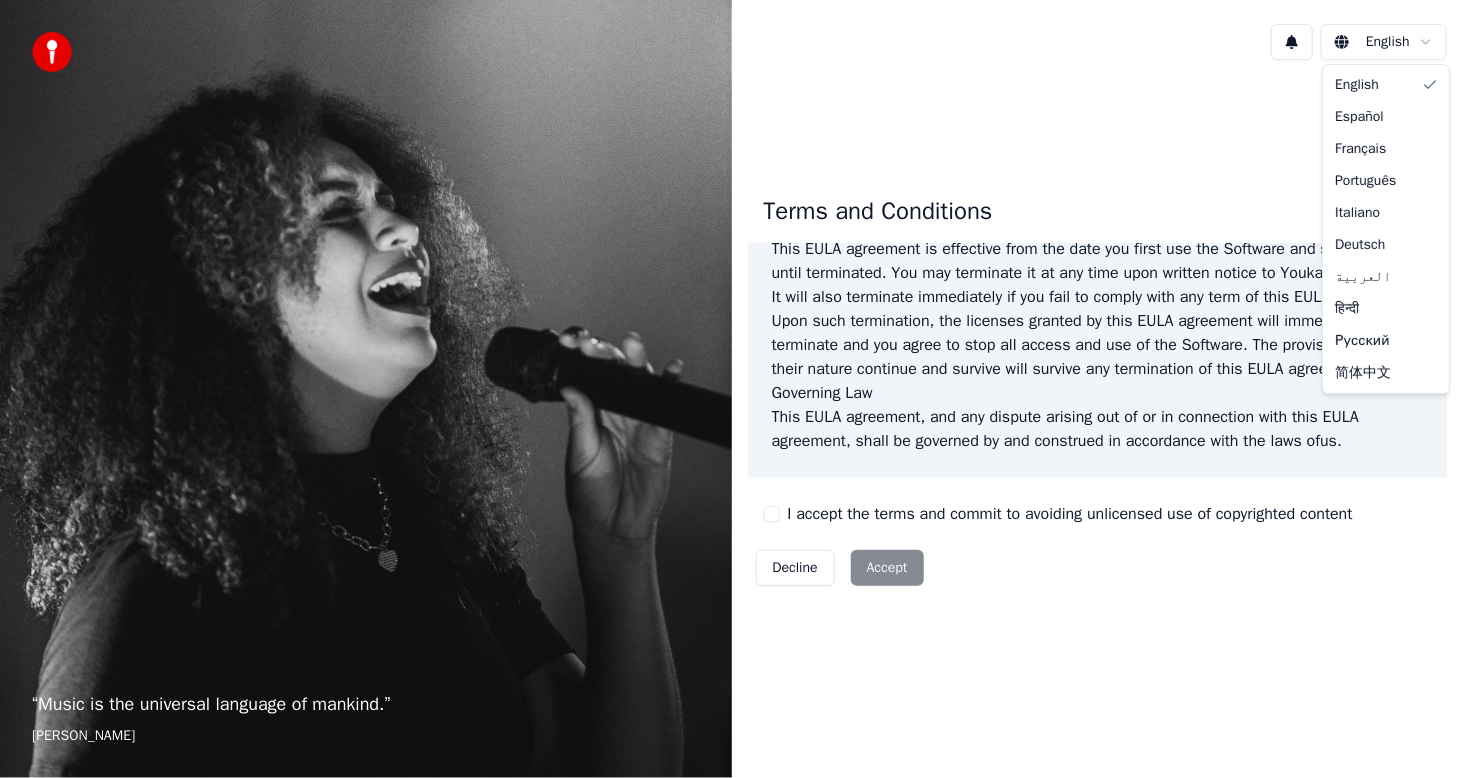 click on "“ Music is the universal language of mankind. ” [PERSON_NAME] English Terms and Conditions End-User License Agreement ([PERSON_NAME]) of   Youka This End-User License Agreement ("[PERSON_NAME]") is a legal agreement between you and  Youka This [PERSON_NAME] agreement governs your acquisition and use of our   Youka  software ("Software") directly from  Youka  or indirectly through a  Youka  authorized reseller or distributor (a "Reseller"). Please read this [PERSON_NAME] agreement carefully before completing the installation process and using the   Youka  software. It provides a license to use the  Youka  software and contains warranty information and liability disclaimers. If you register for a free trial of the   Youka  software, this [PERSON_NAME] agreement will also govern that trial. By clicking "accept" or installing and/or using the  Youka   software, you are confirming your acceptance of the Software and agreeing to become bound by the terms of this [PERSON_NAME] agreement. This [PERSON_NAME] agreement shall apply only to the Software supplied by" at bounding box center (731, 389) 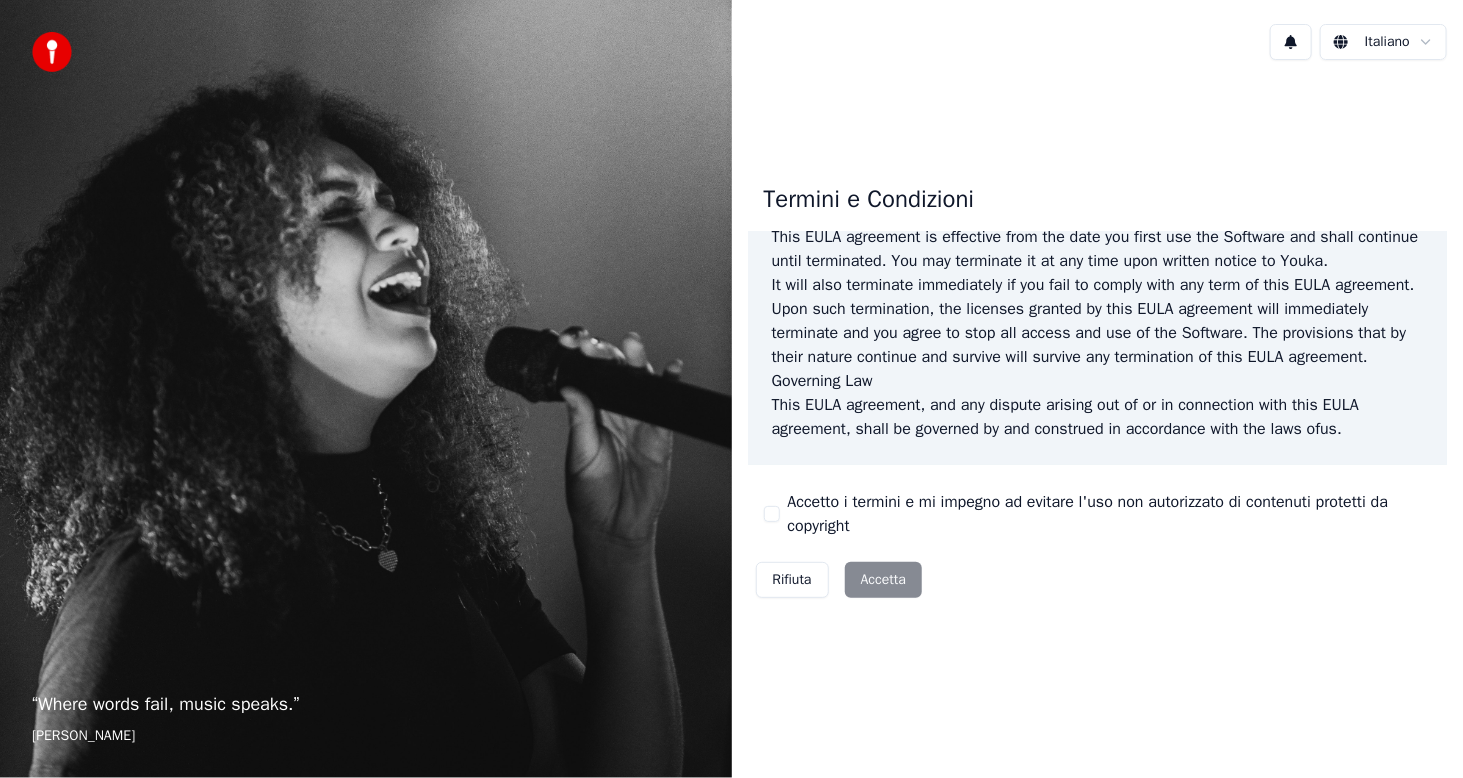 click at bounding box center [1291, 42] 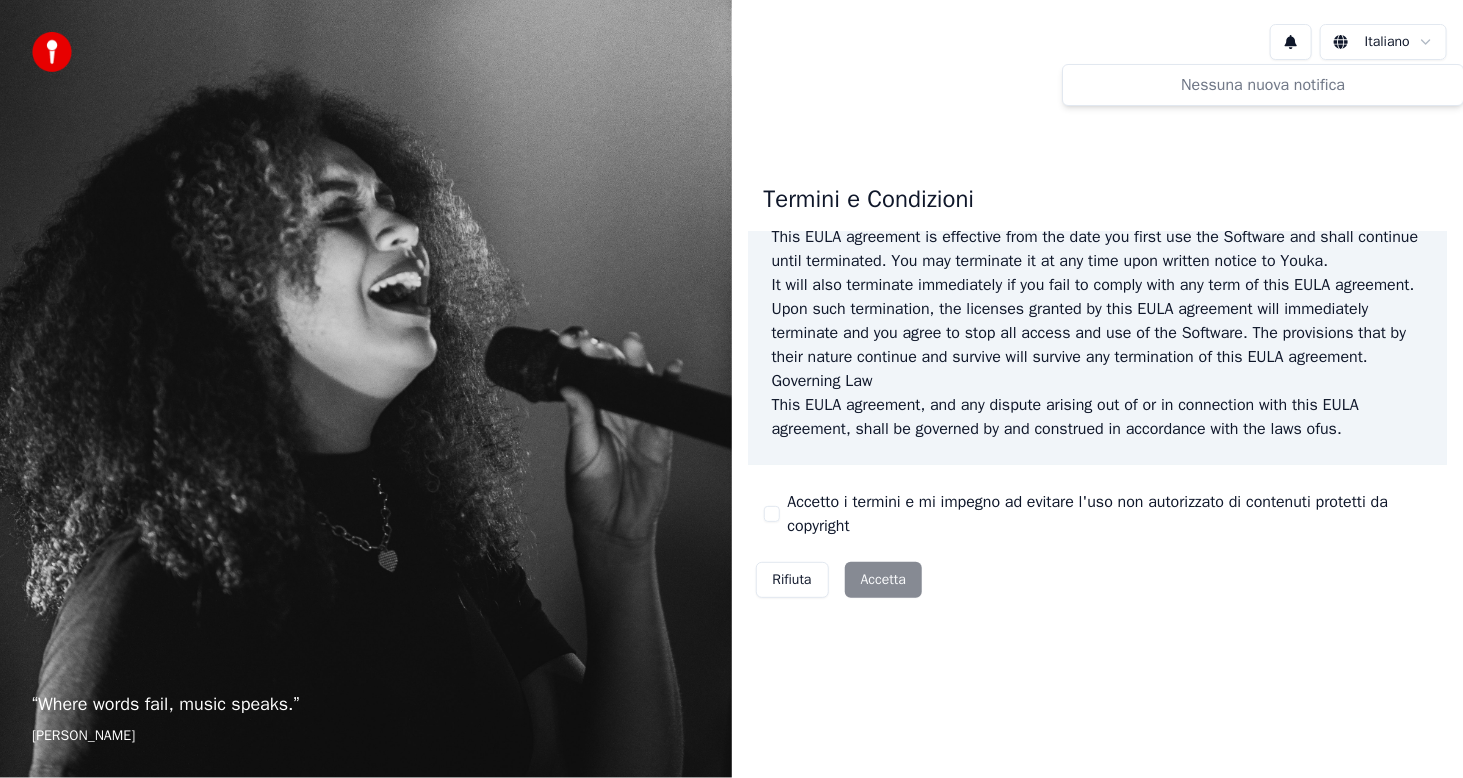 click on "Termini e Condizioni End-User License Agreement ([PERSON_NAME]) of   Youka This End-User License Agreement ("[PERSON_NAME]") is a legal agreement between you and  Youka This [PERSON_NAME] agreement governs your acquisition and use of our   Youka  software ("Software") directly from  Youka  or indirectly through a  Youka  authorized reseller or distributor (a "Reseller"). Please read this [PERSON_NAME] agreement carefully before completing the installation process and using the   Youka  software. It provides a license to use the  Youka  software and contains warranty information and liability disclaimers. If you register for a free trial of the   Youka  software, this [PERSON_NAME] agreement will also govern that trial. By clicking "accept" or installing and/or using the  Youka   software, you are confirming your acceptance of the Software and agreeing to become bound by the terms of this [PERSON_NAME] agreement. This [PERSON_NAME] agreement shall apply only to the Software supplied by   [PERSON_NAME] Template  for   Youka . License [PERSON_NAME]" at bounding box center [1098, 387] 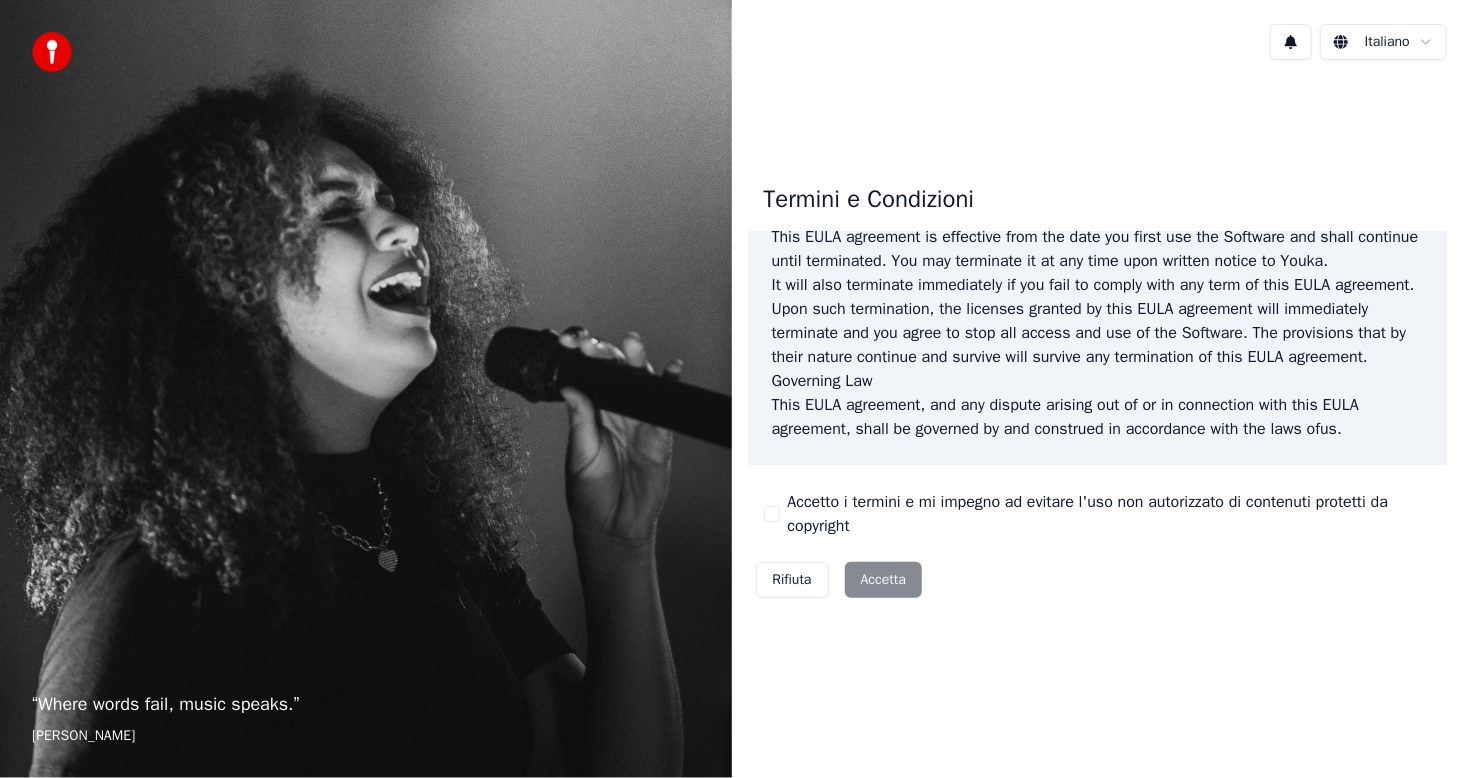 scroll, scrollTop: 1182, scrollLeft: 0, axis: vertical 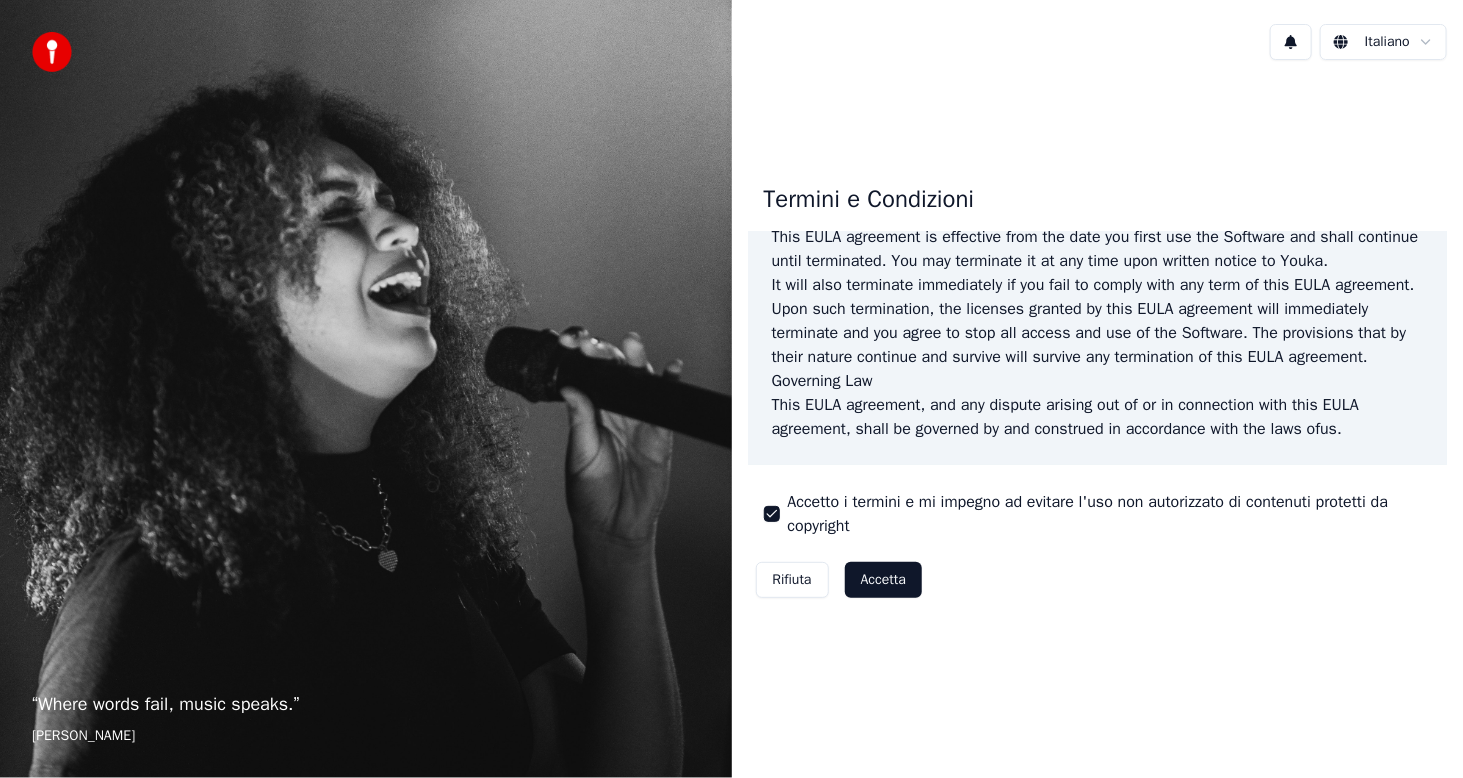 click on "Accetta" at bounding box center [883, 580] 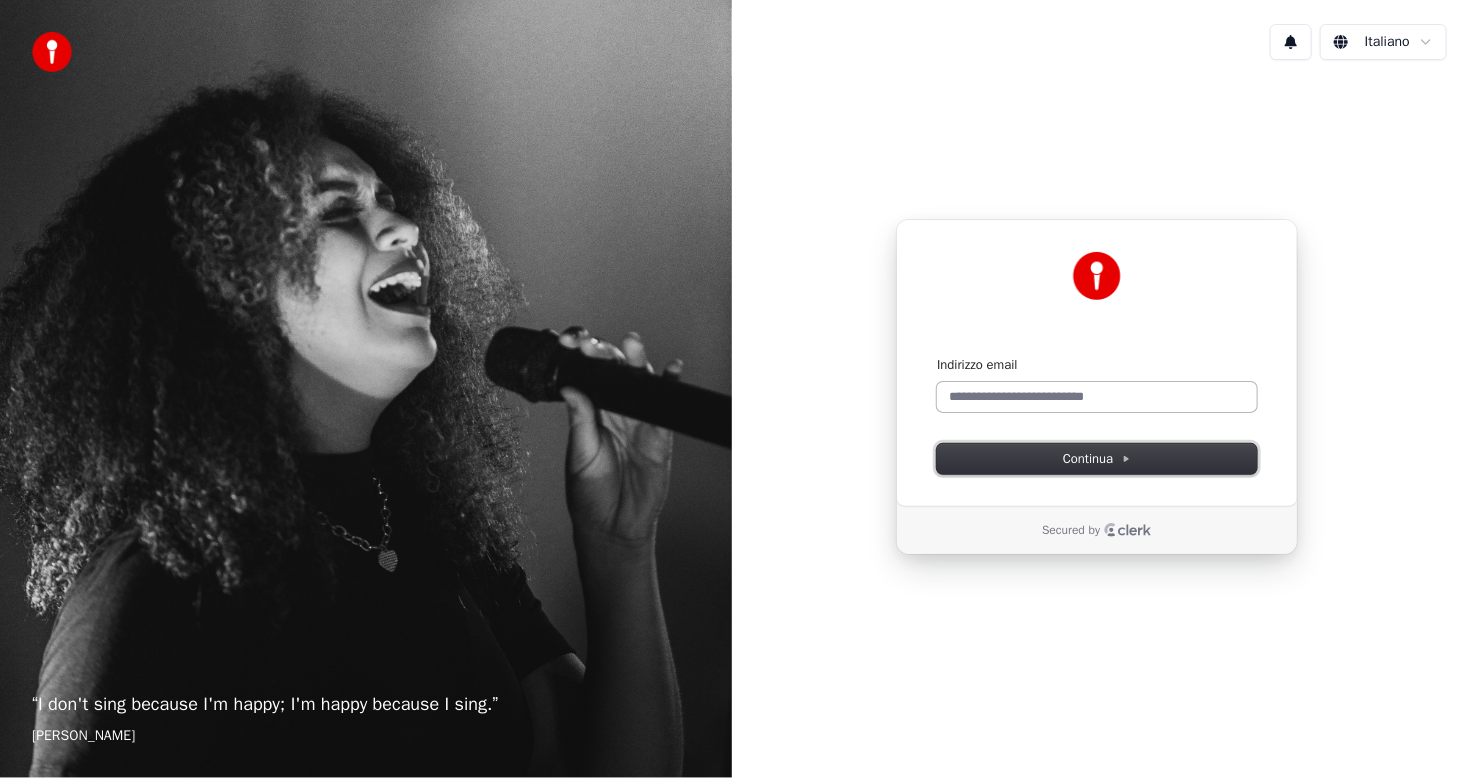 drag, startPoint x: 1094, startPoint y: 459, endPoint x: 1106, endPoint y: 409, distance: 51.41984 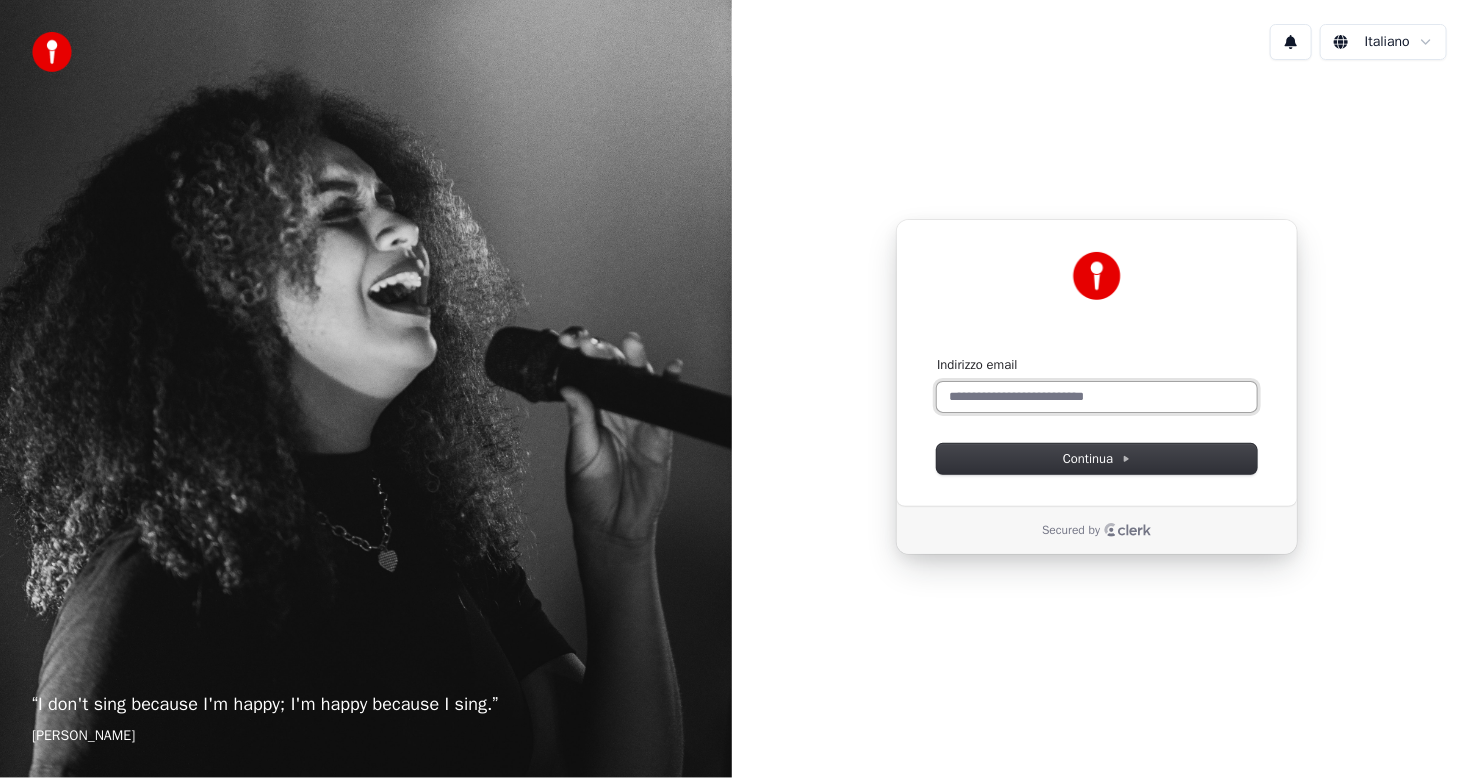 click on "Indirizzo email" at bounding box center (1097, 397) 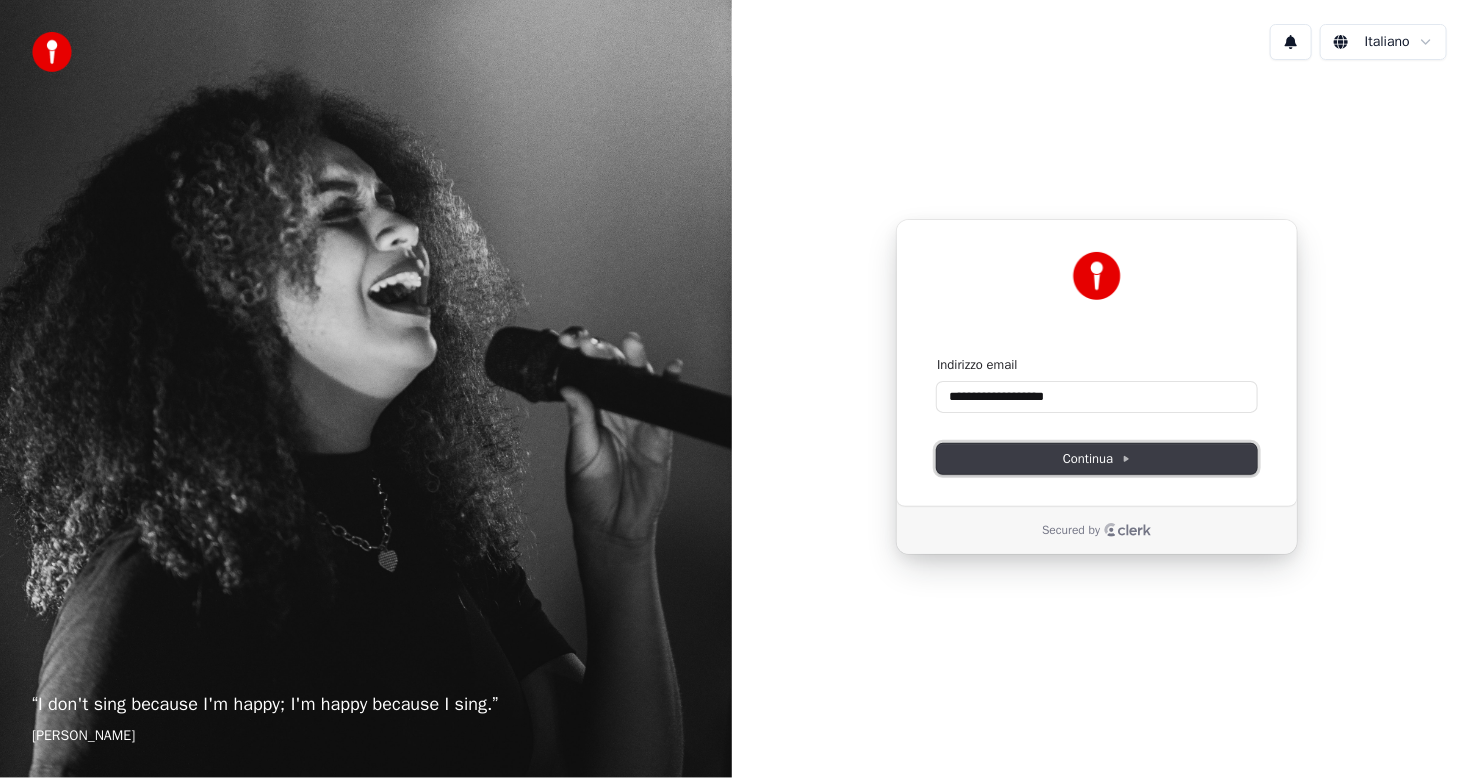click on "Continua" at bounding box center [1097, 459] 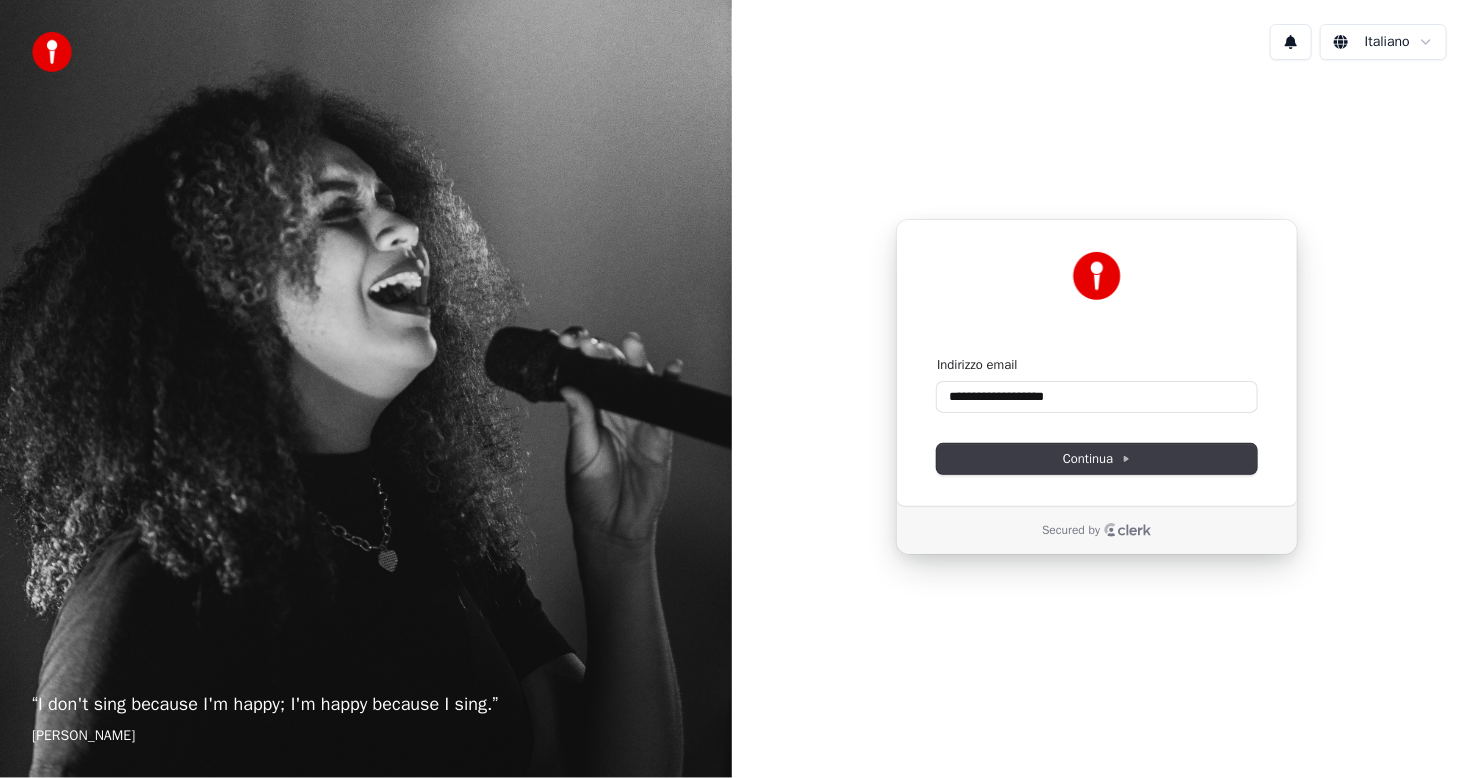 type on "**********" 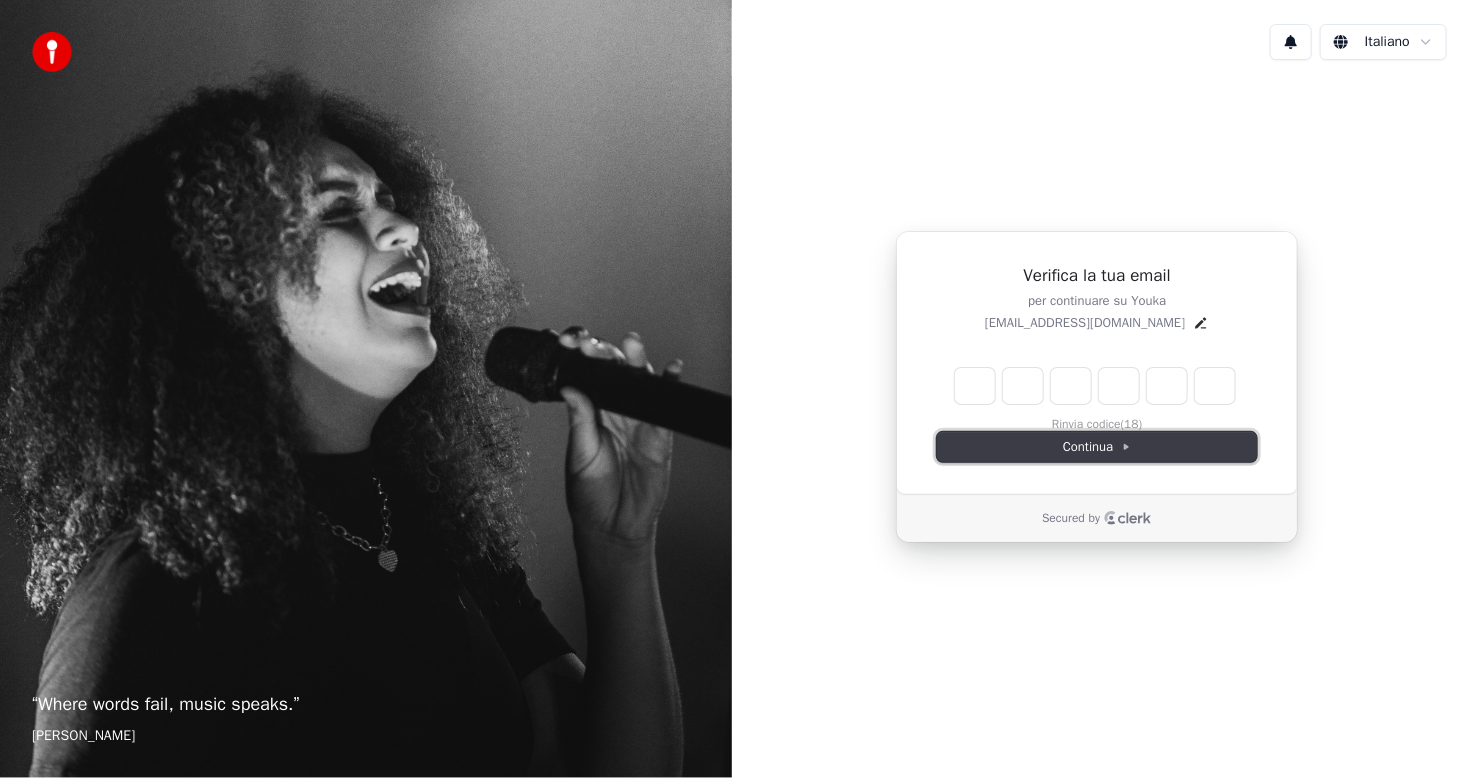 click on "Continua" at bounding box center (1097, 447) 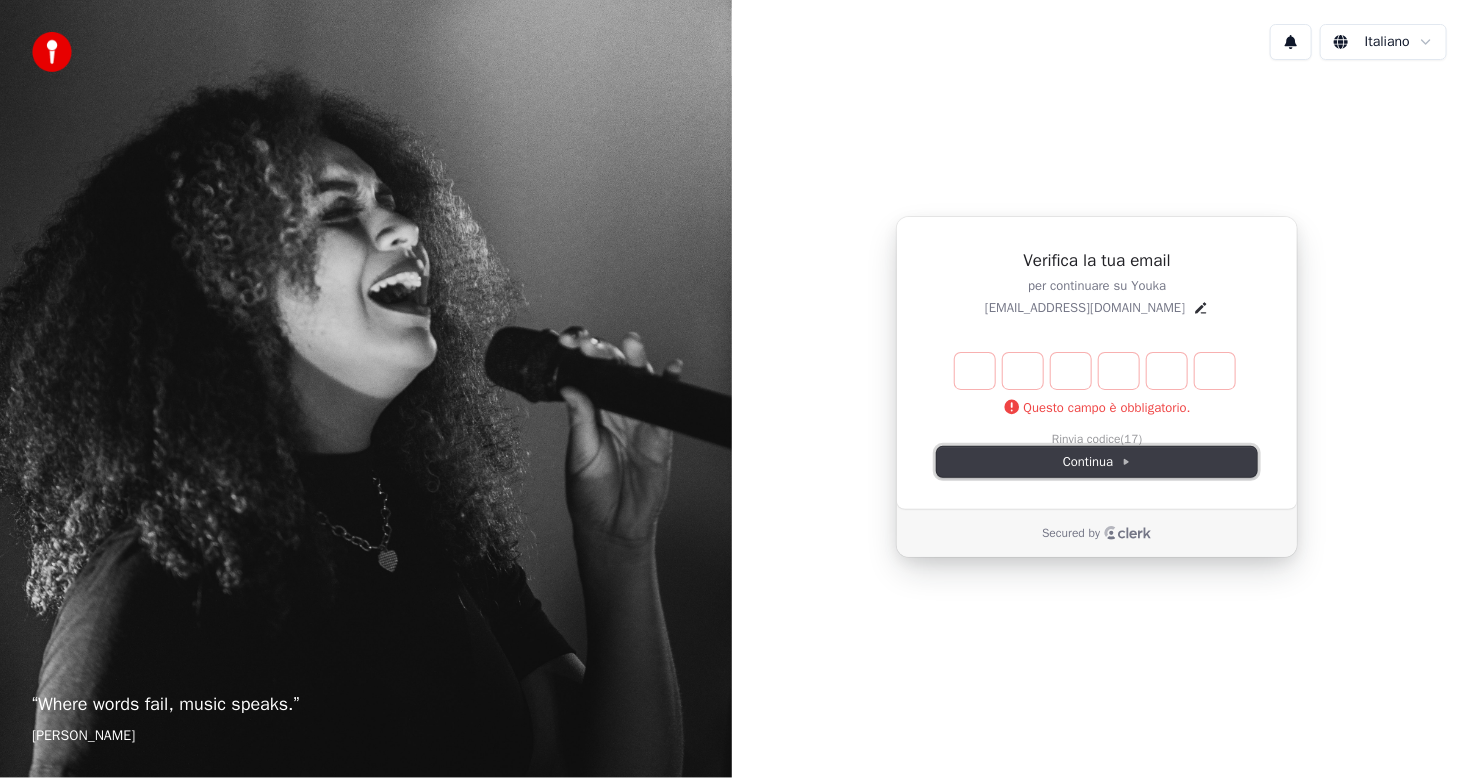 click on "Continua" at bounding box center [1097, 462] 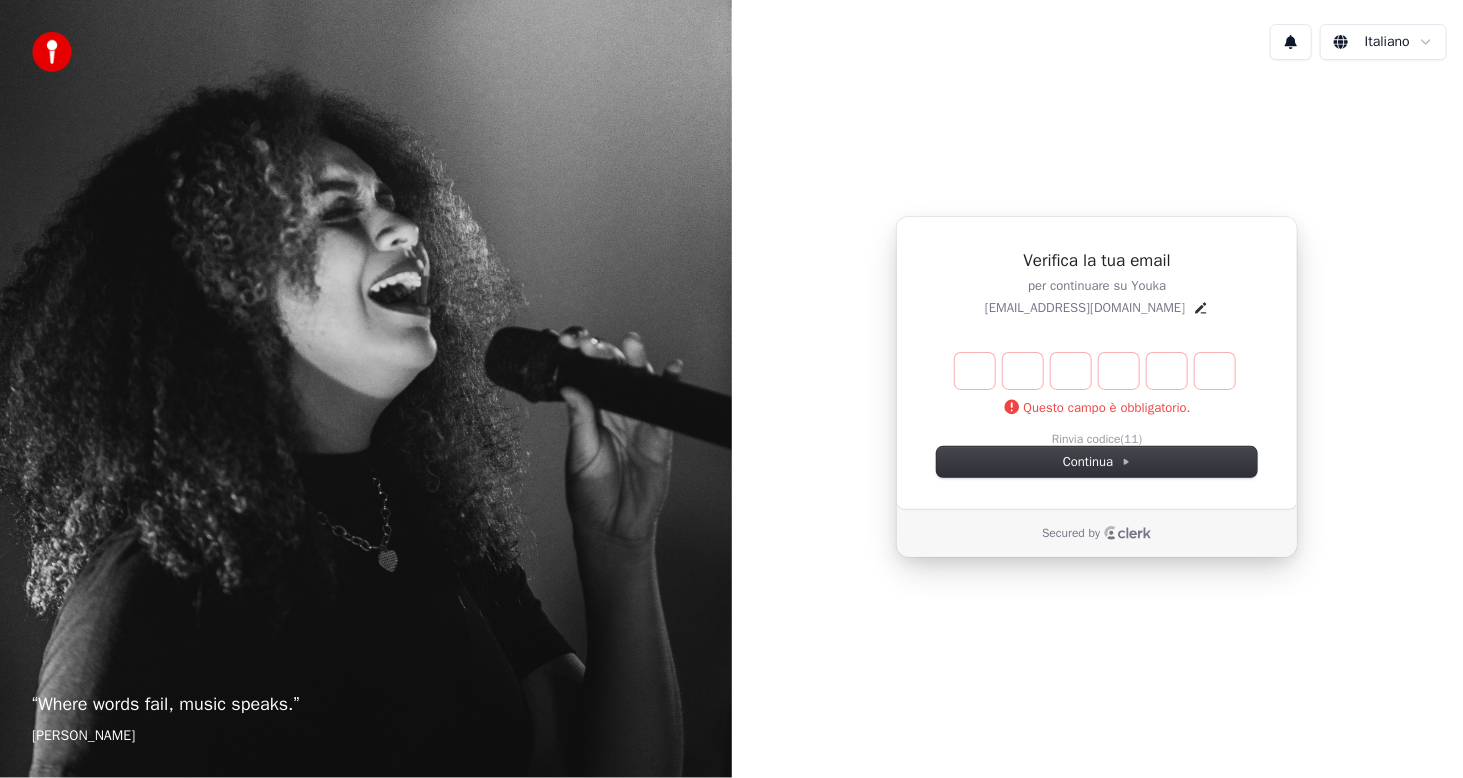 click on "Questo campo è obbligatorio." at bounding box center (1097, 408) 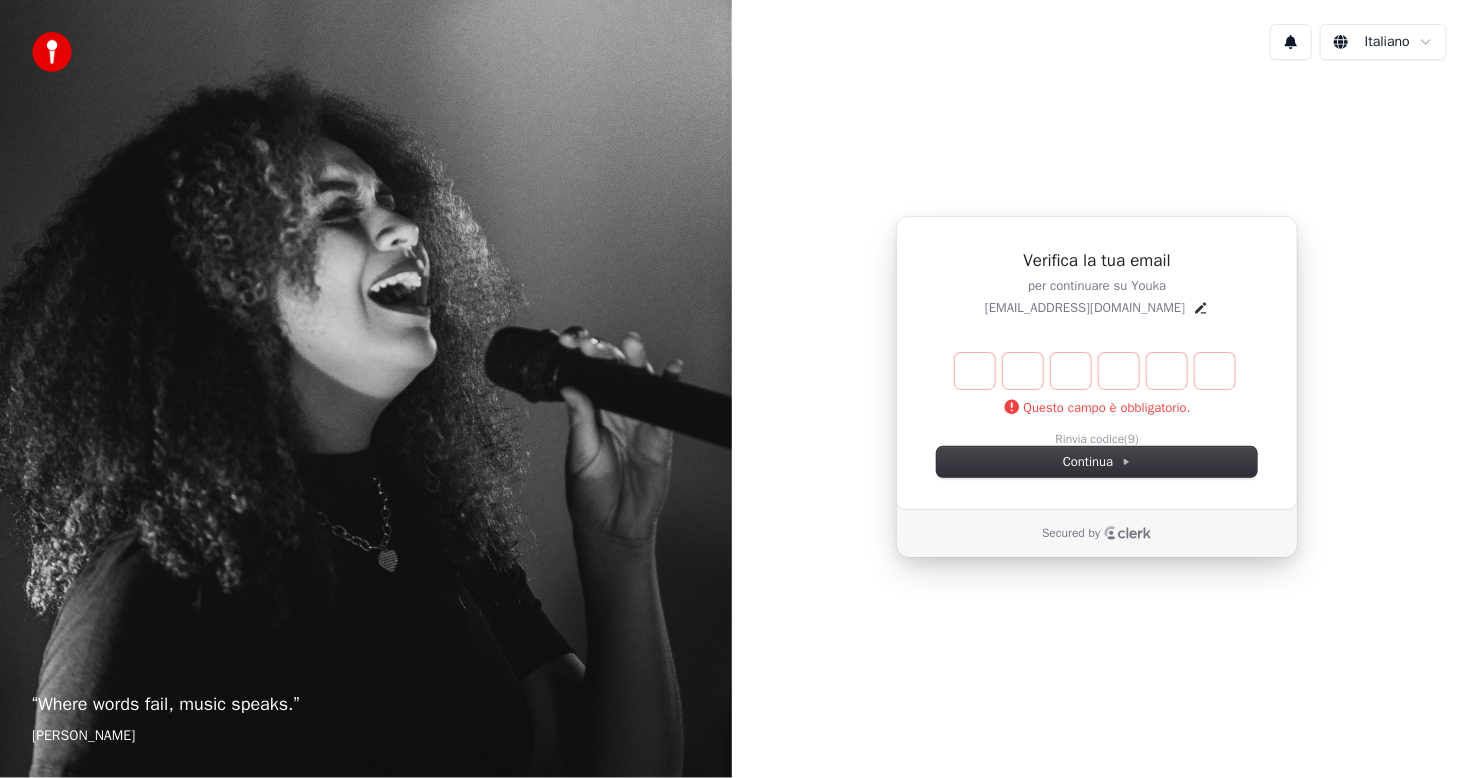click on "Questo campo è obbligatorio. Rinvia codice  (9)" at bounding box center [1097, 398] 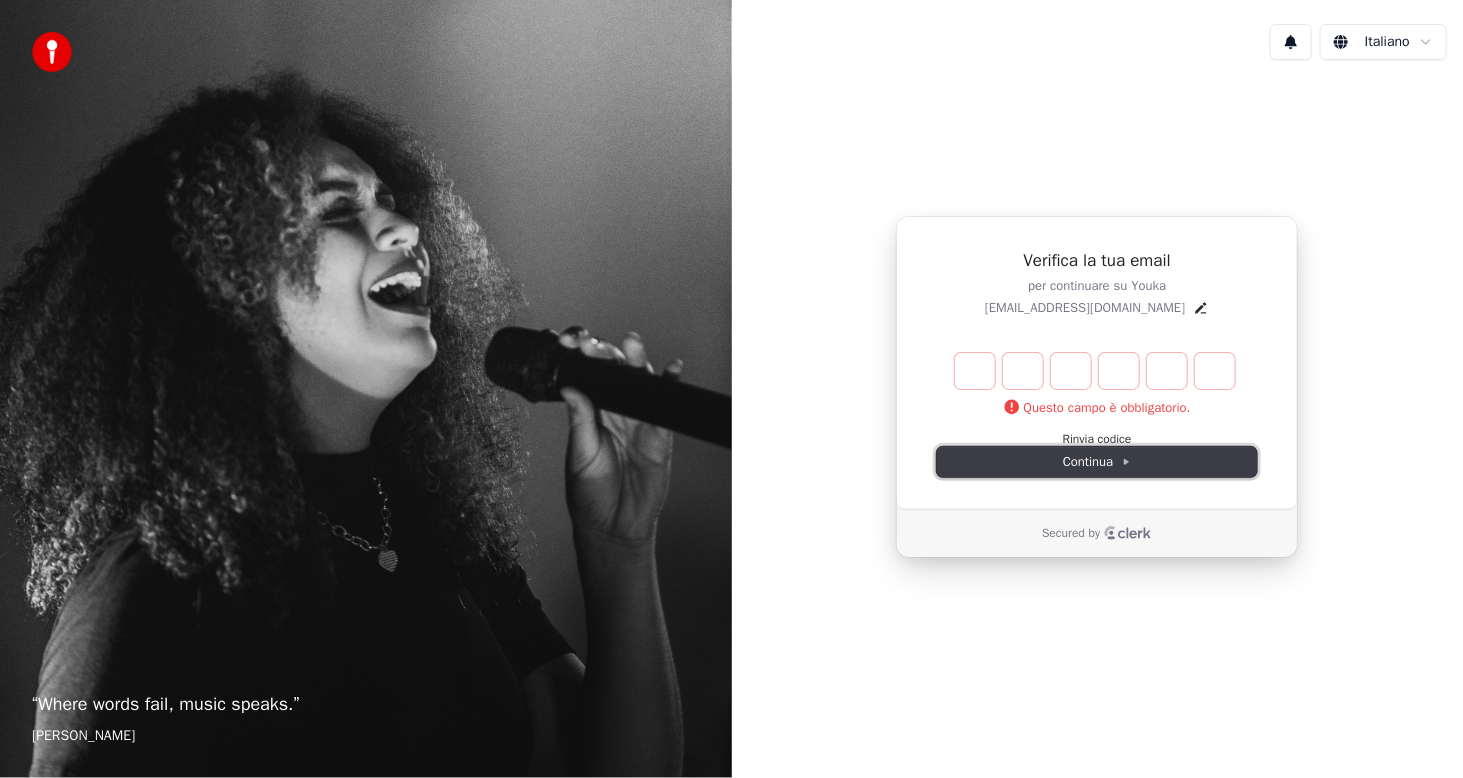 click on "Continua" at bounding box center (1097, 462) 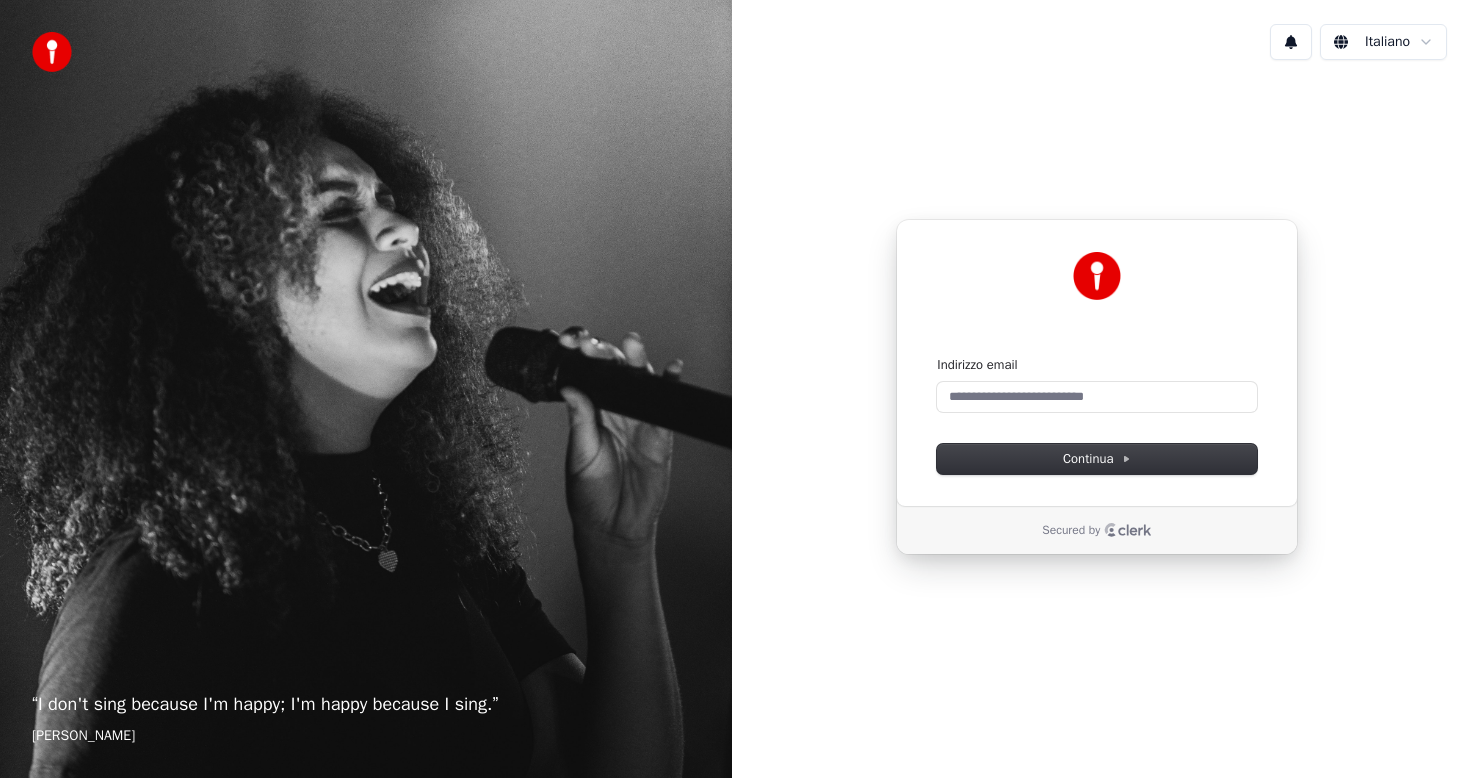 scroll, scrollTop: 0, scrollLeft: 0, axis: both 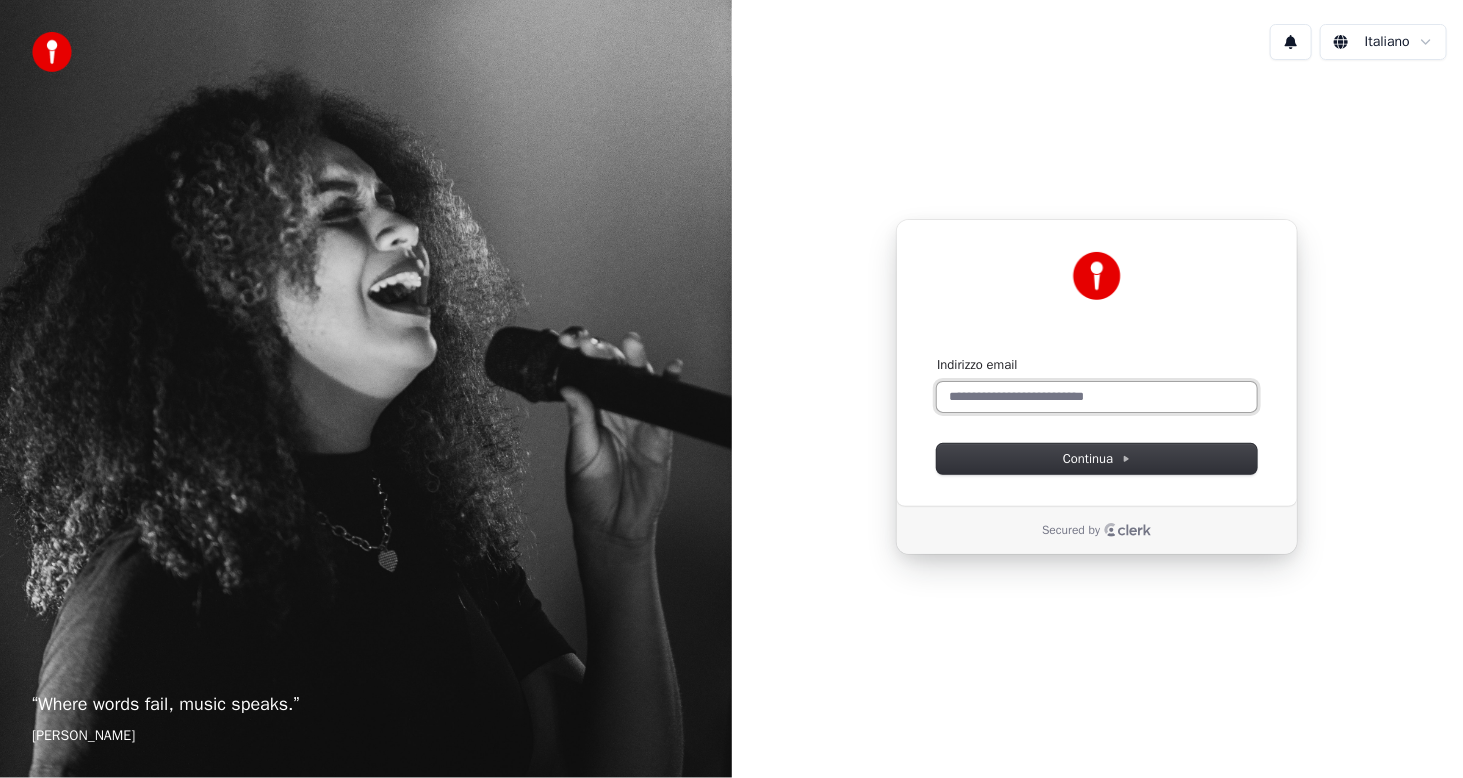 click on "Indirizzo email" at bounding box center (1097, 397) 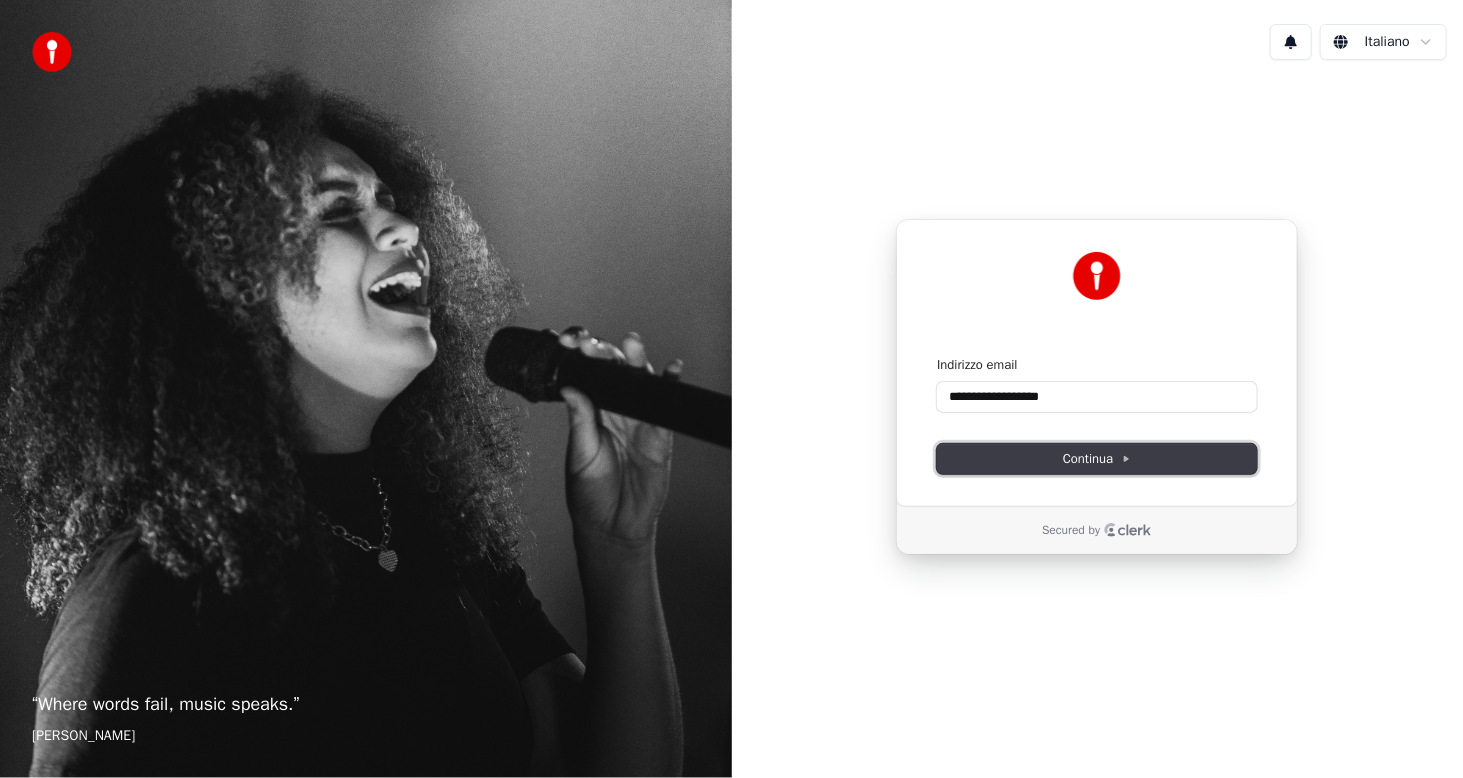 click on "Continua" at bounding box center (1097, 459) 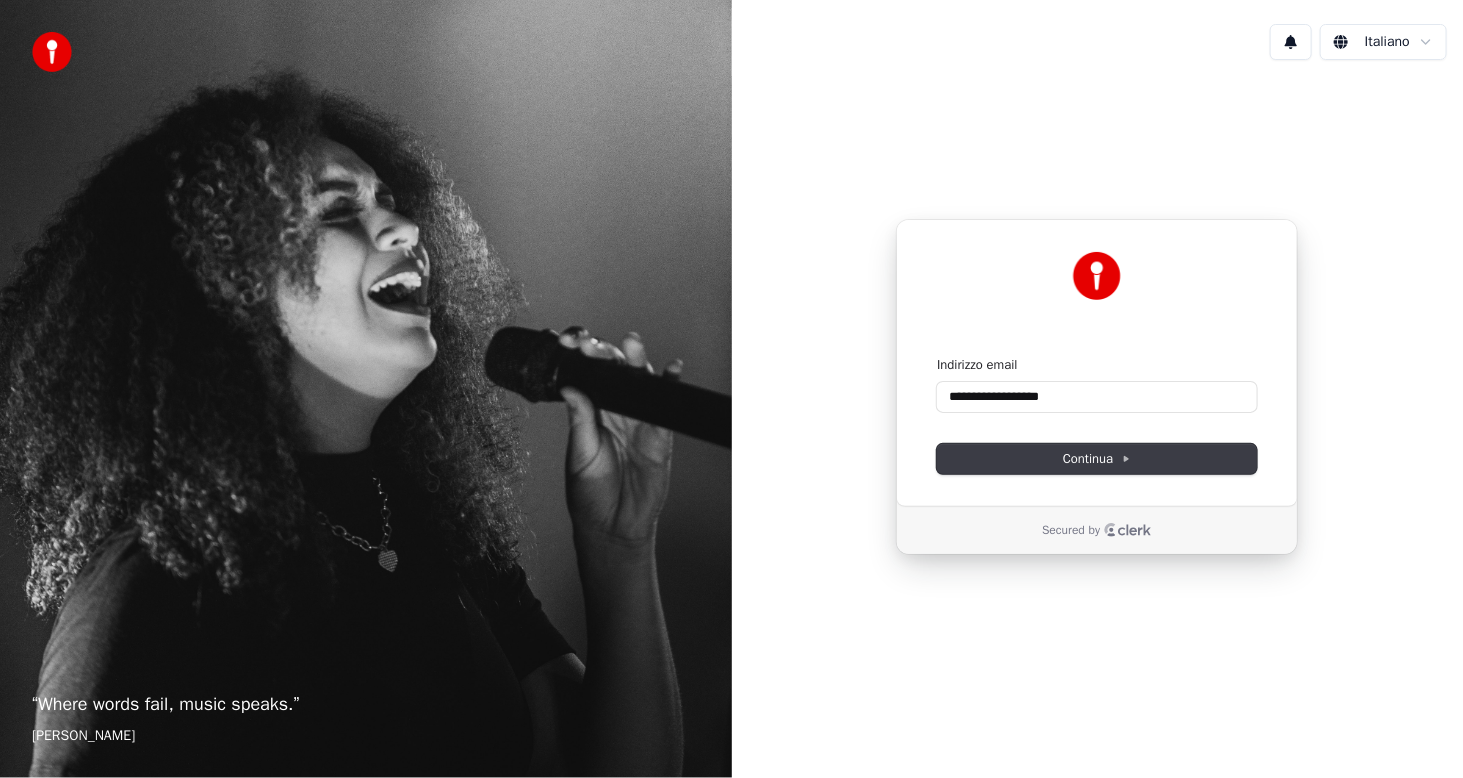 type on "**********" 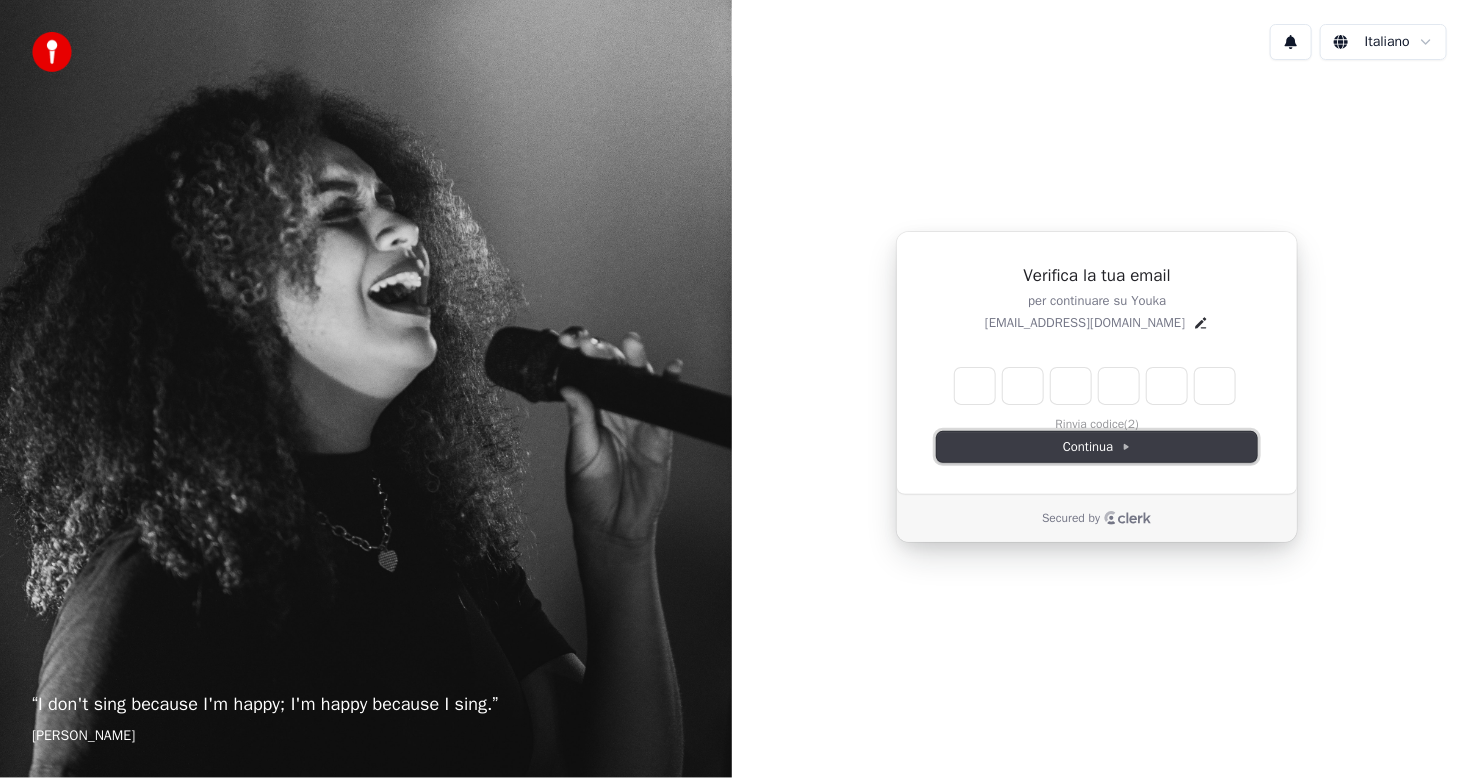 click on "Continua" at bounding box center (1097, 447) 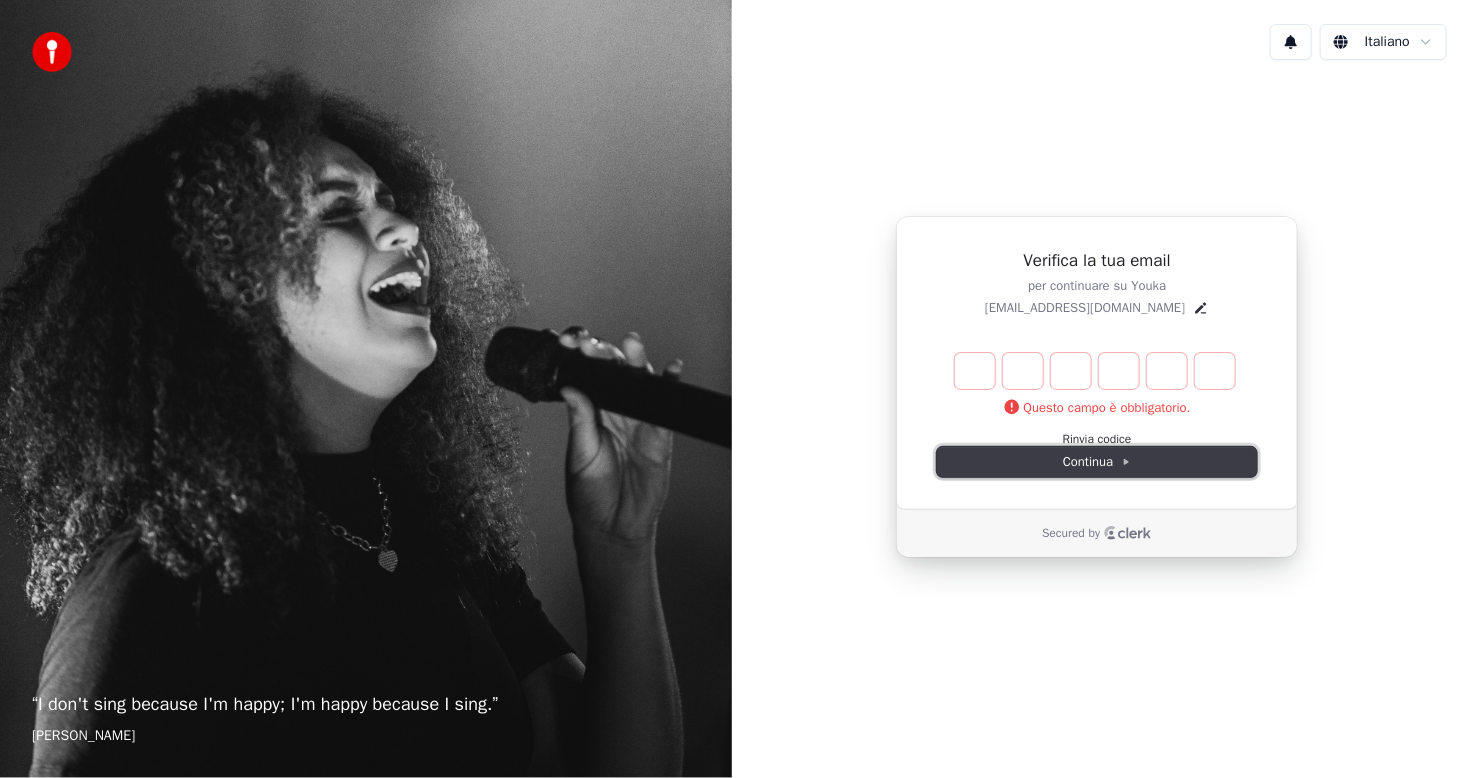 click on "Continua" at bounding box center [1097, 462] 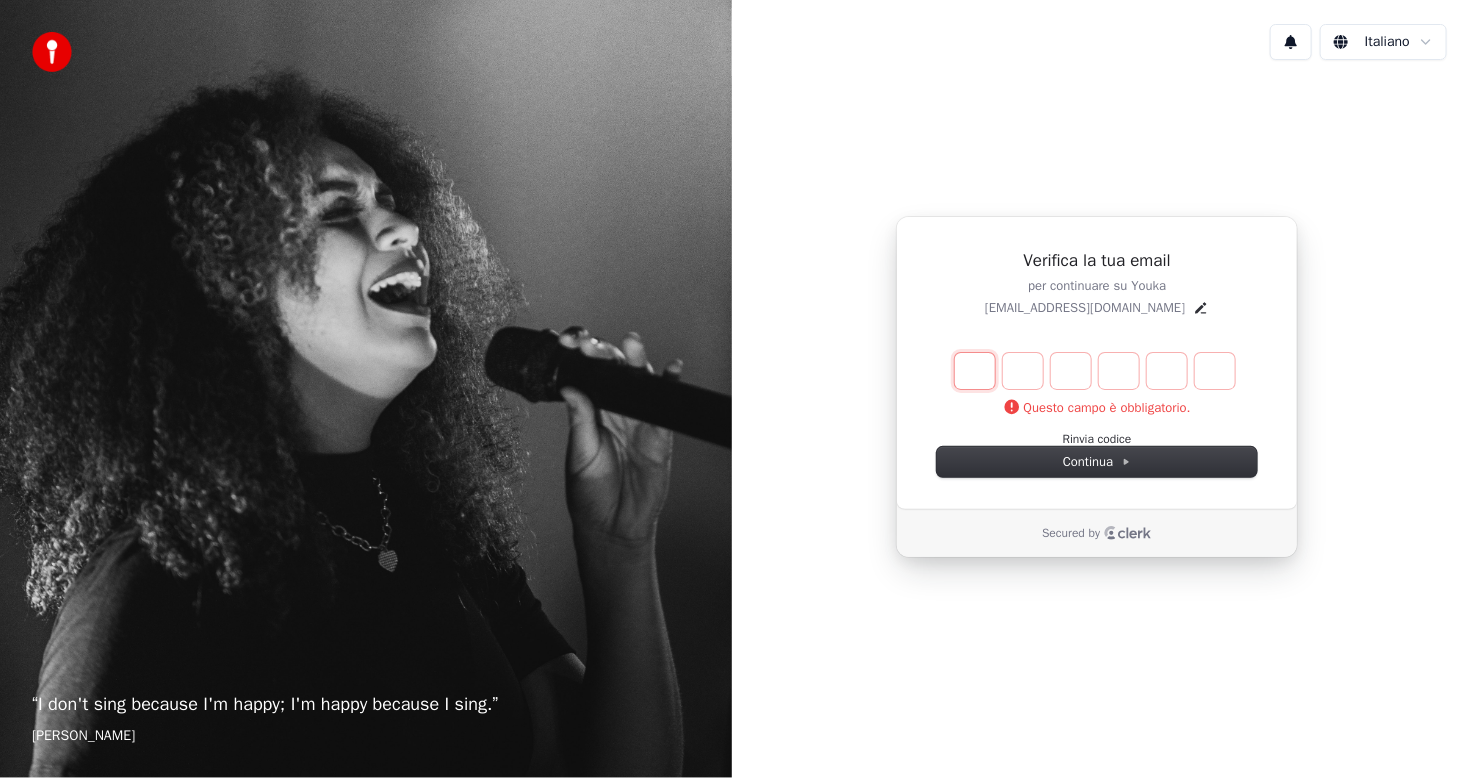 type on "*" 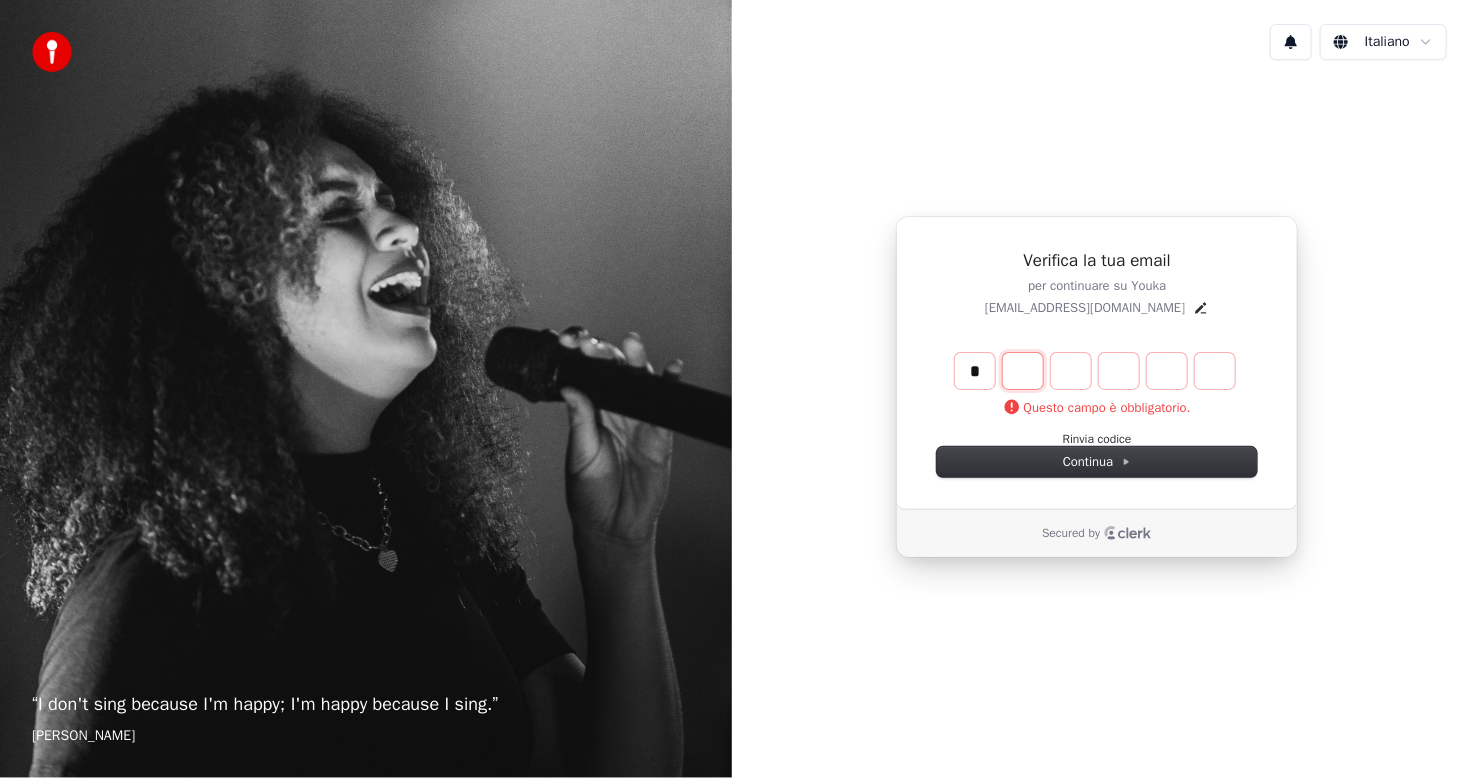type on "*" 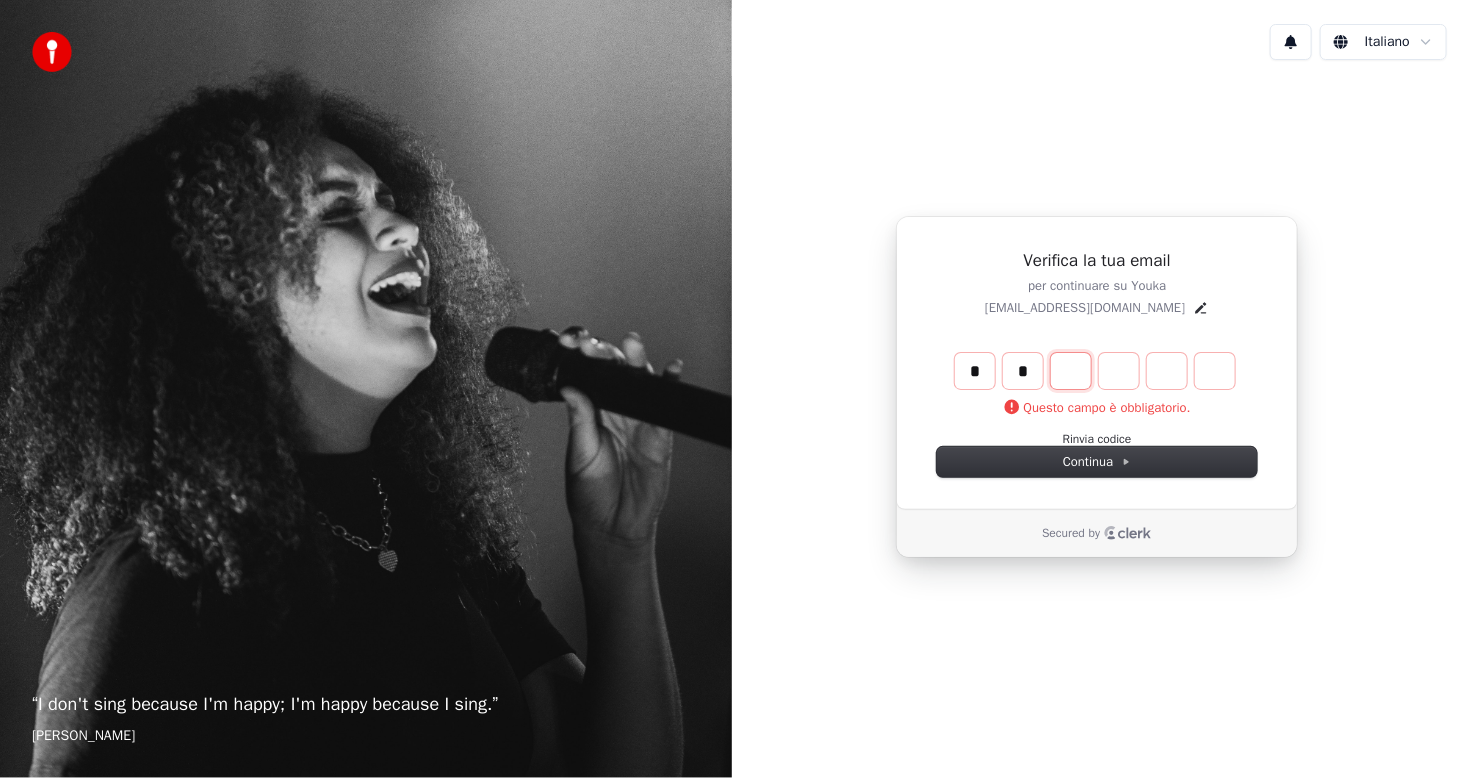 type on "*" 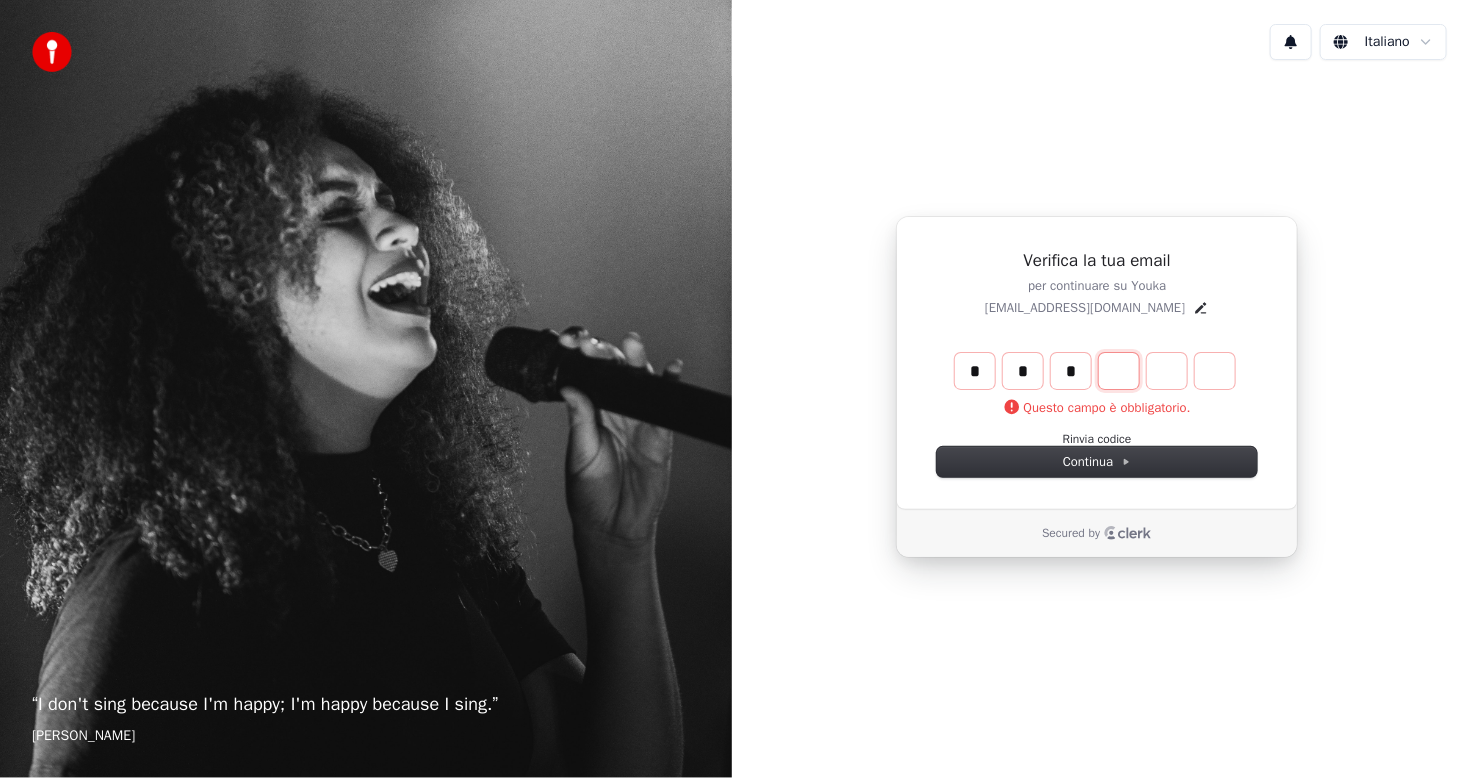 type on "*" 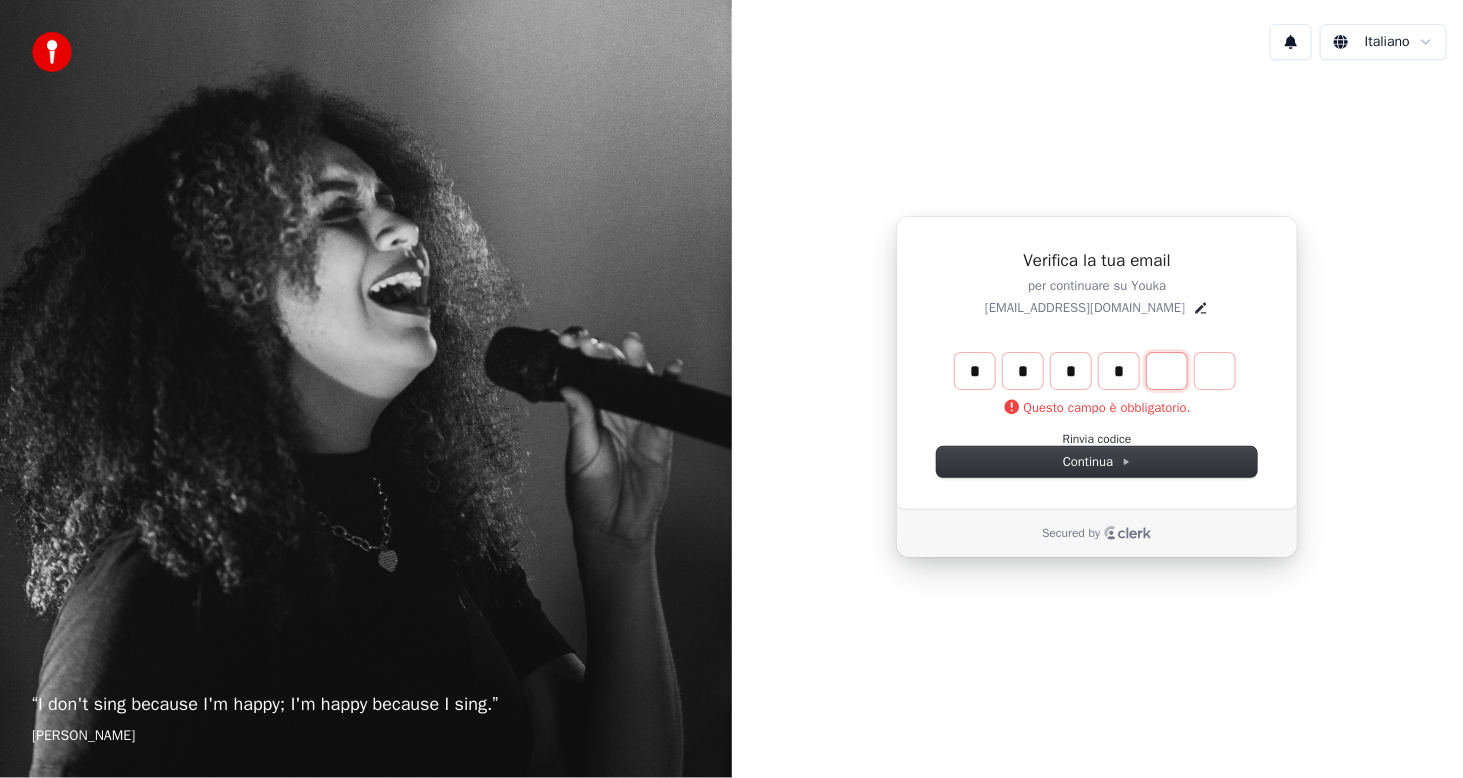 type on "*" 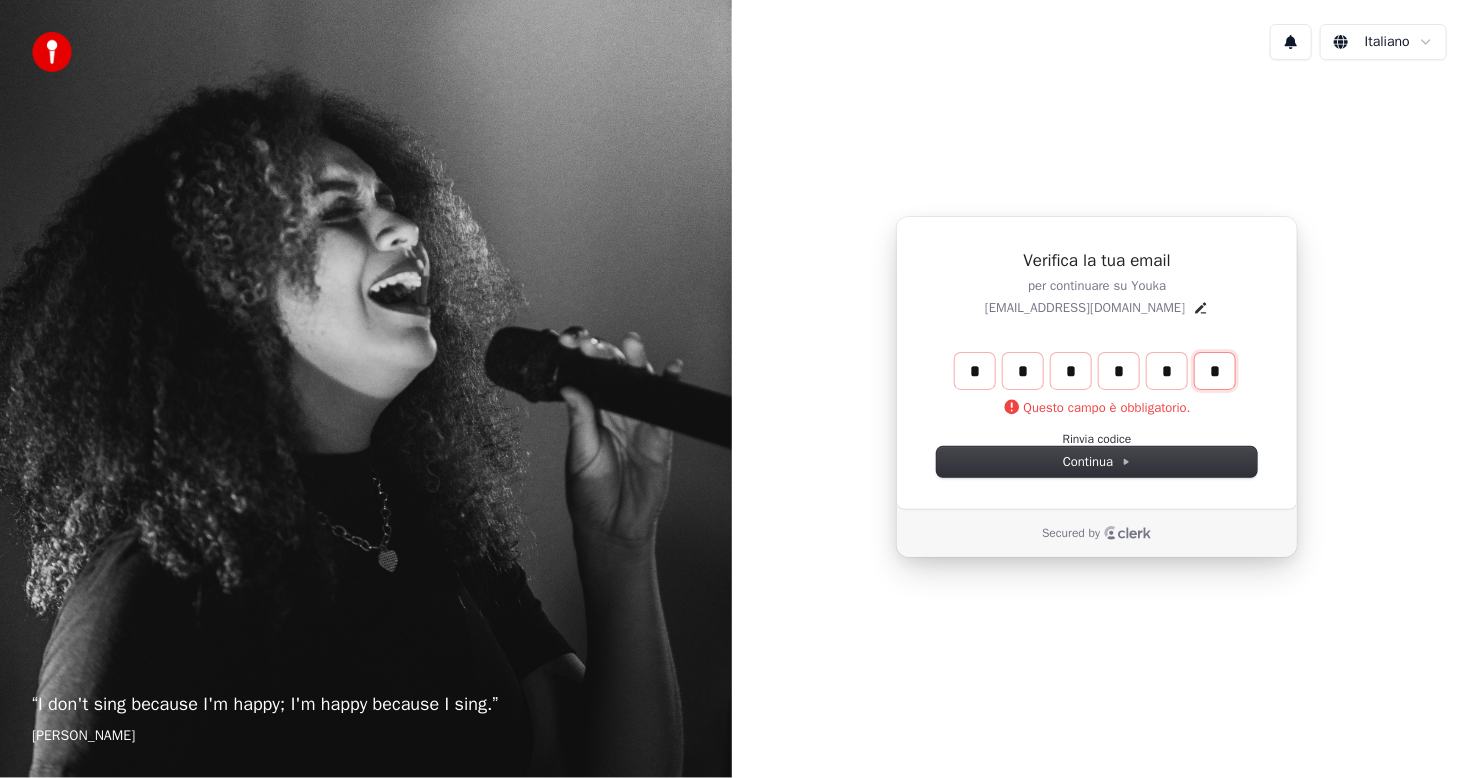 type on "*" 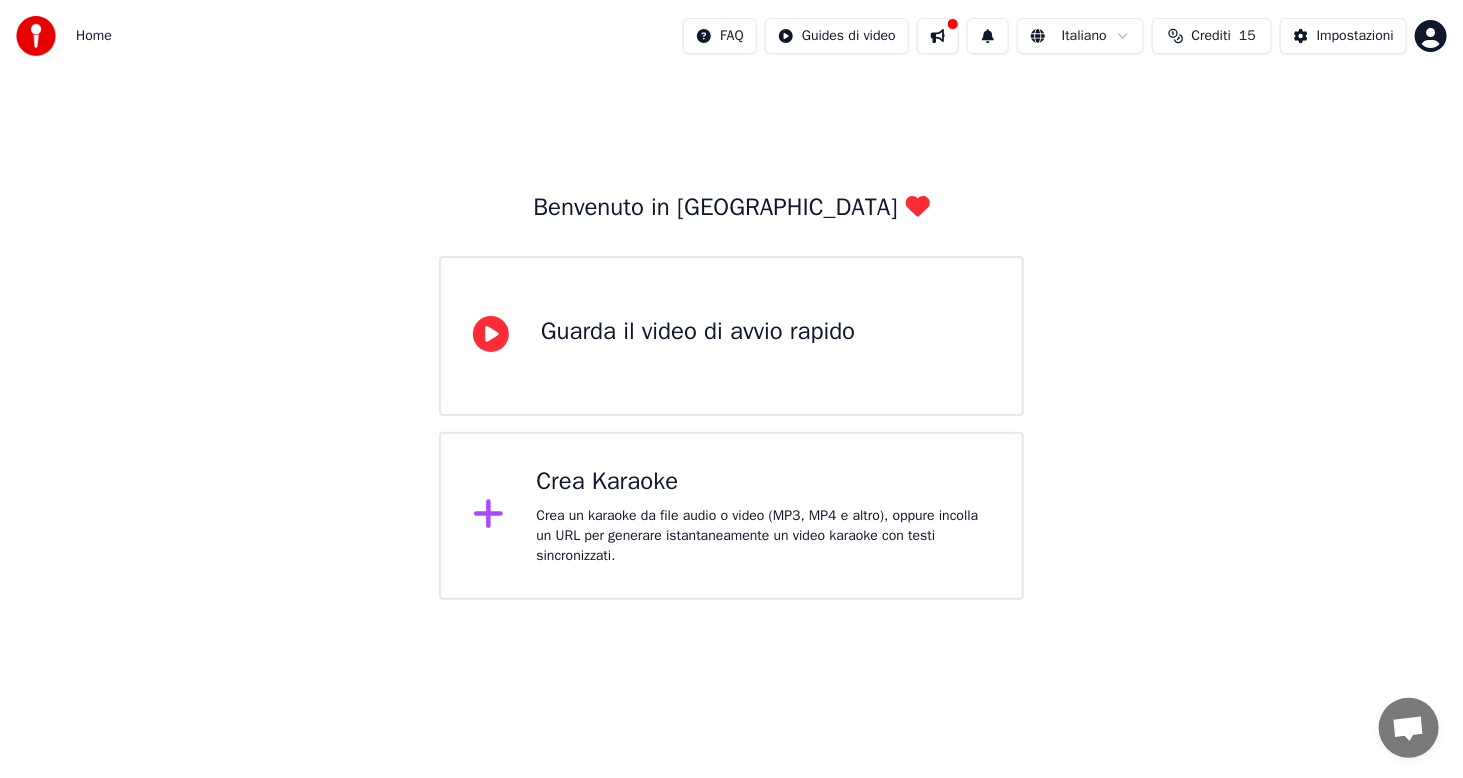 click on "Guarda il video di avvio rapido" at bounding box center (698, 332) 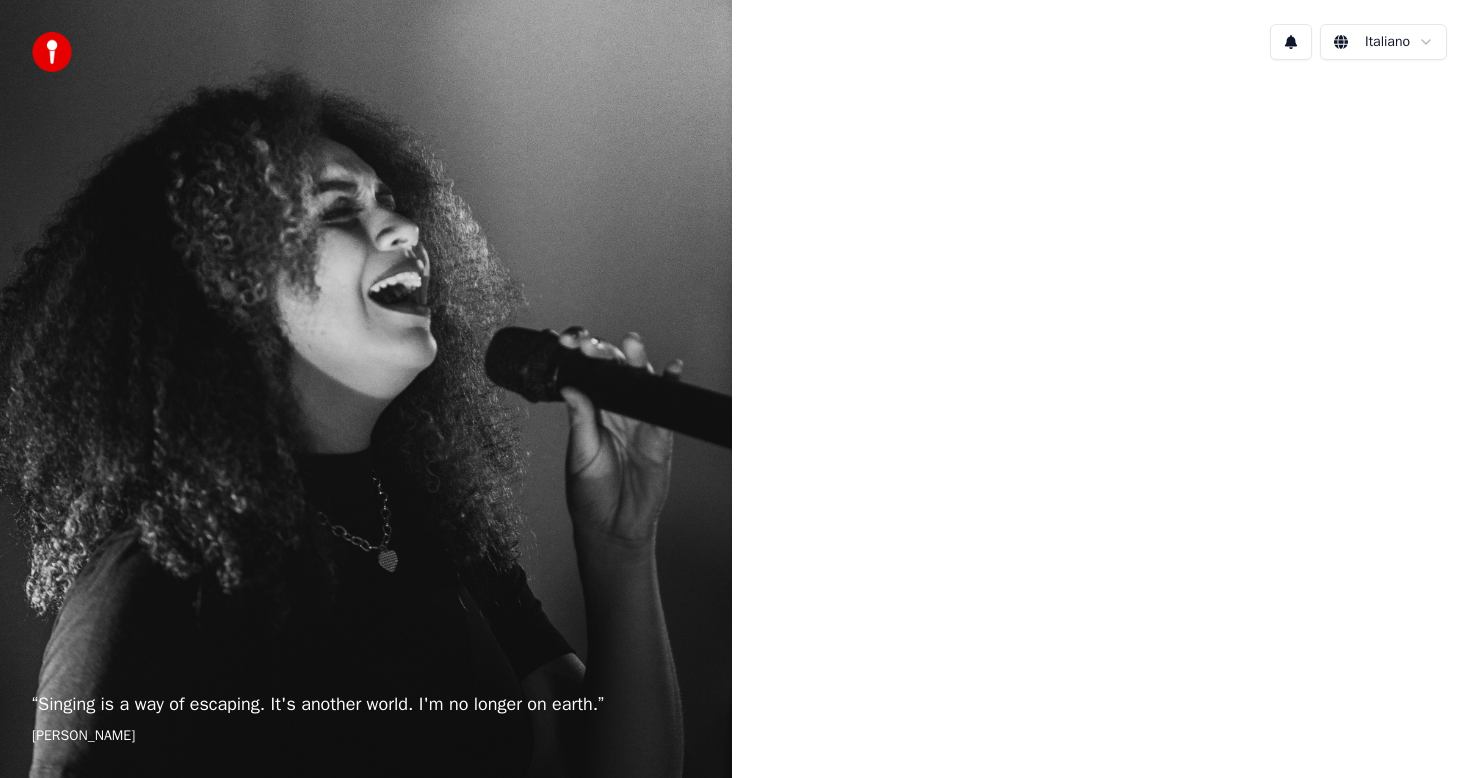 scroll, scrollTop: 0, scrollLeft: 0, axis: both 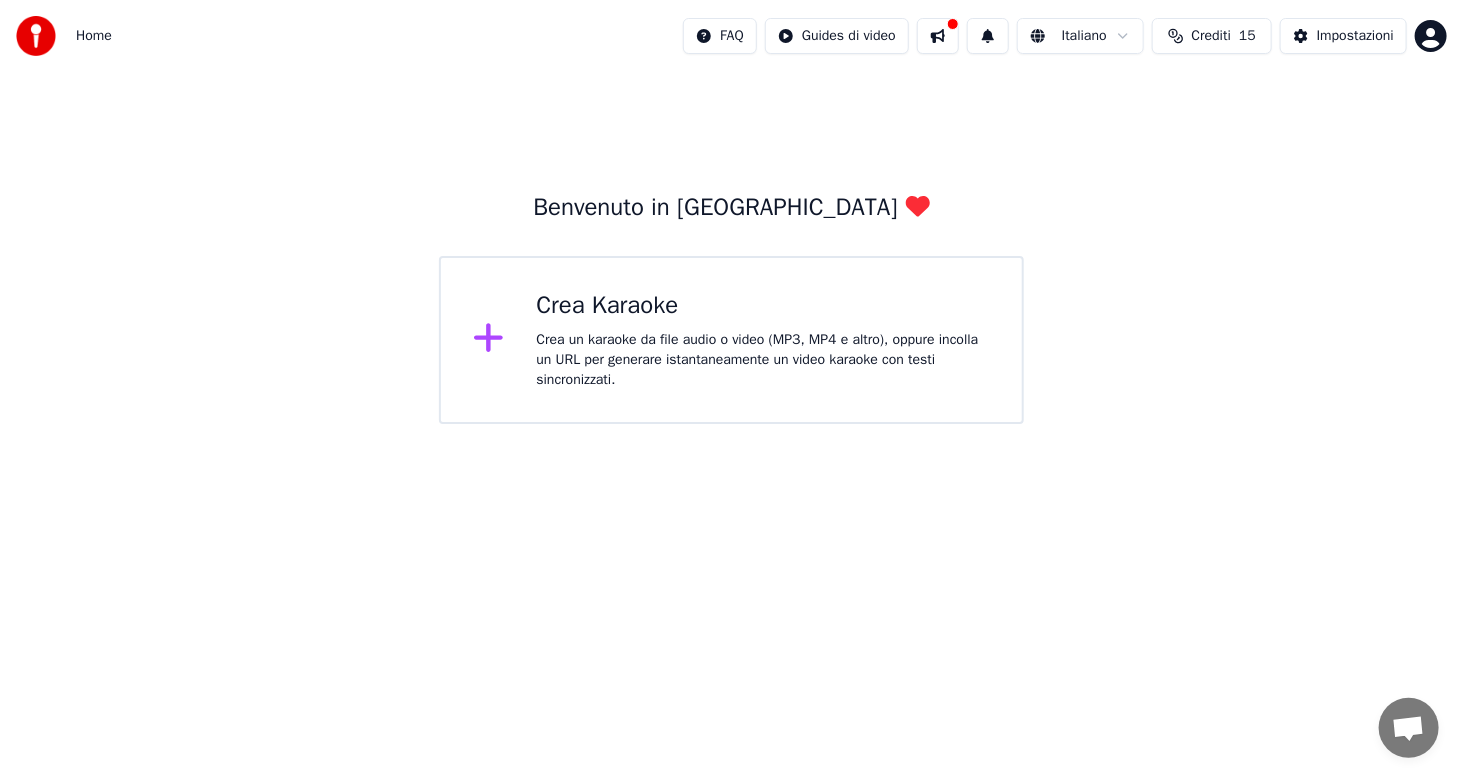 click on "Crea Karaoke" at bounding box center (763, 306) 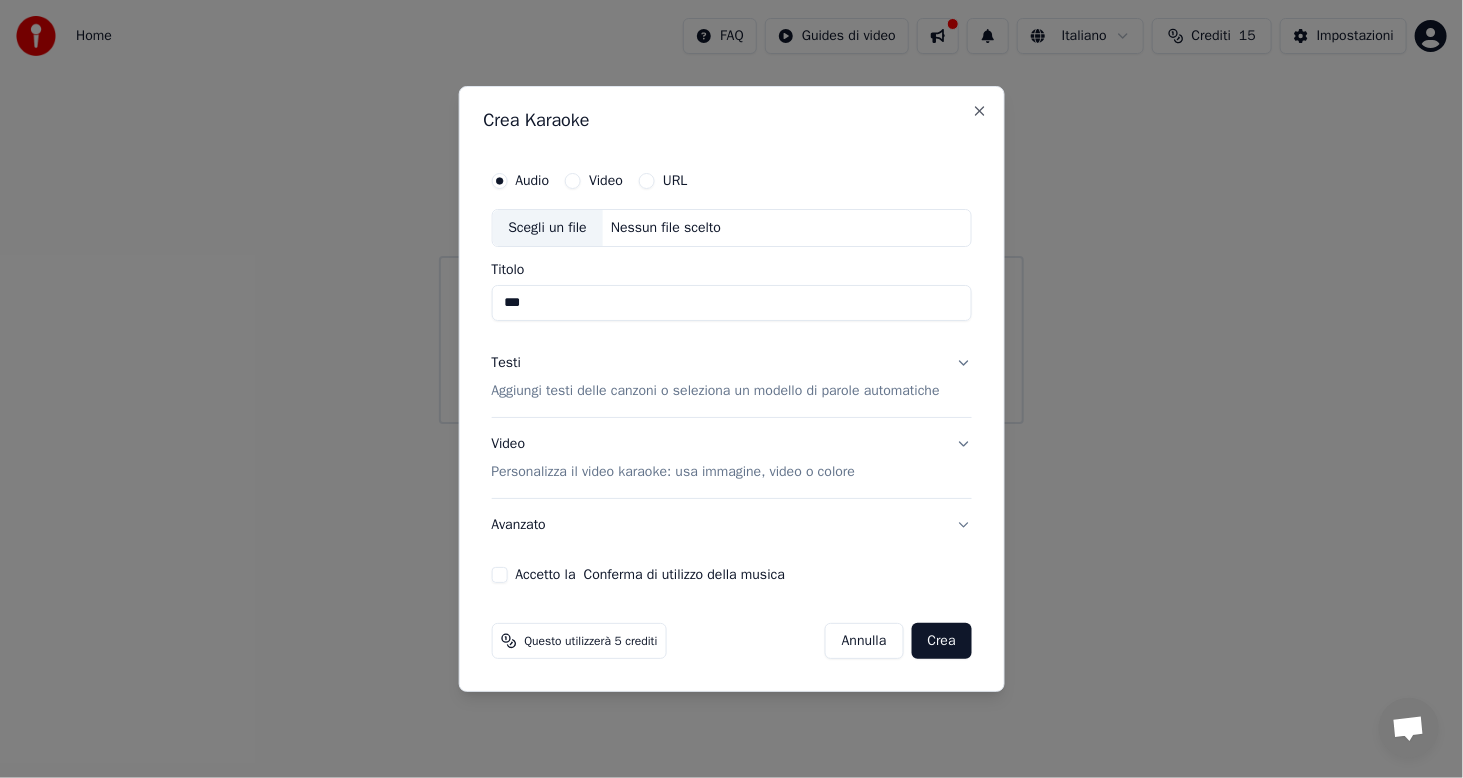 type on "***" 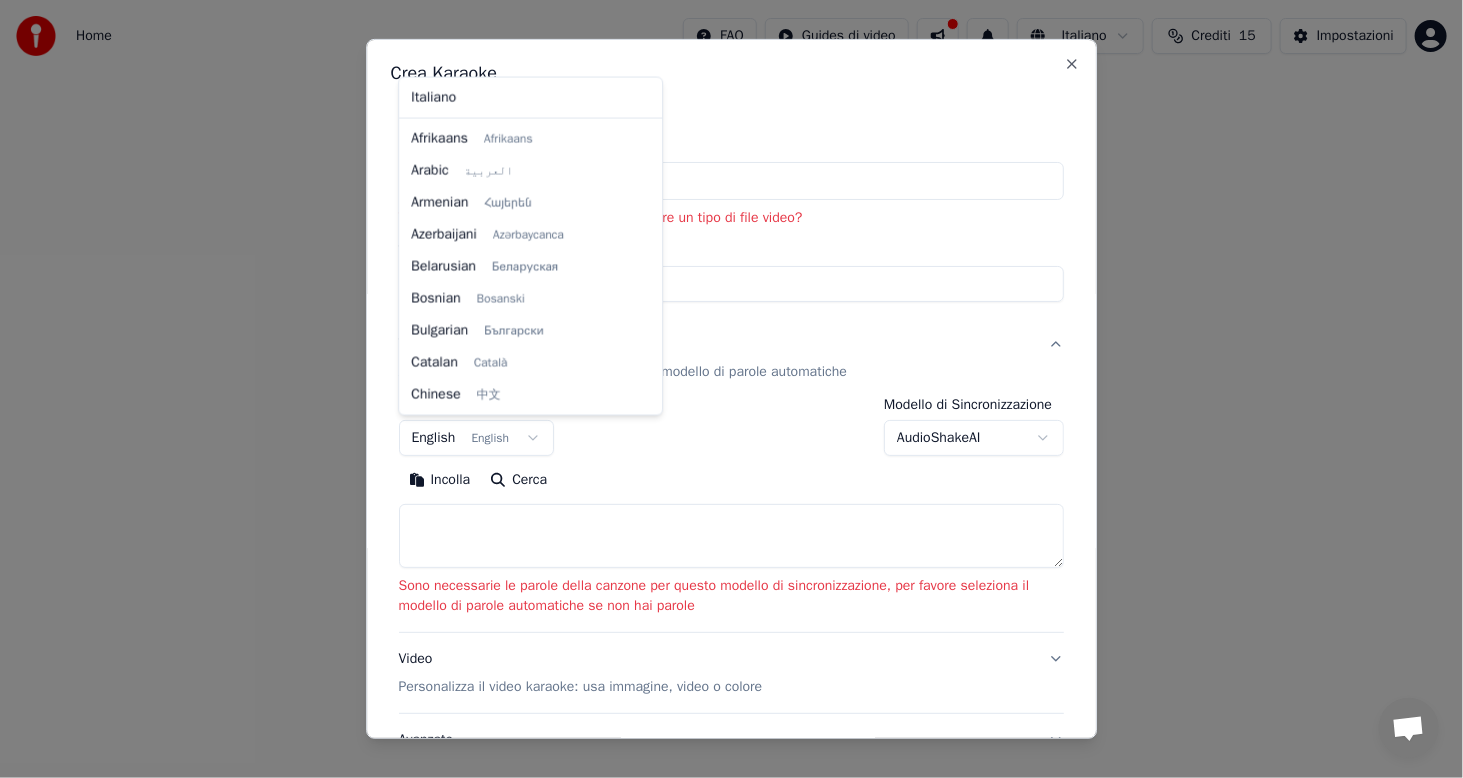 click on "**********" at bounding box center (731, 212) 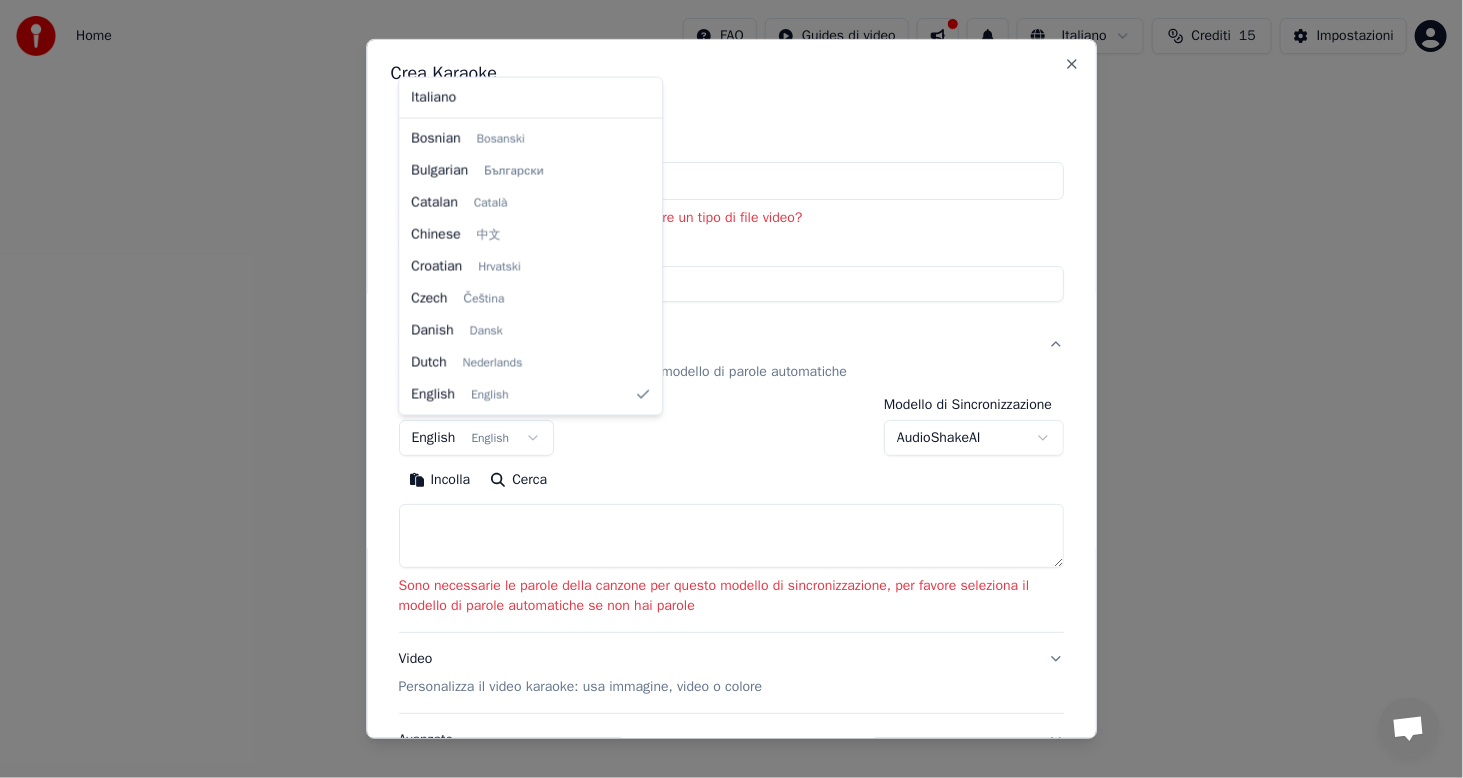 click on "**********" at bounding box center (731, 212) 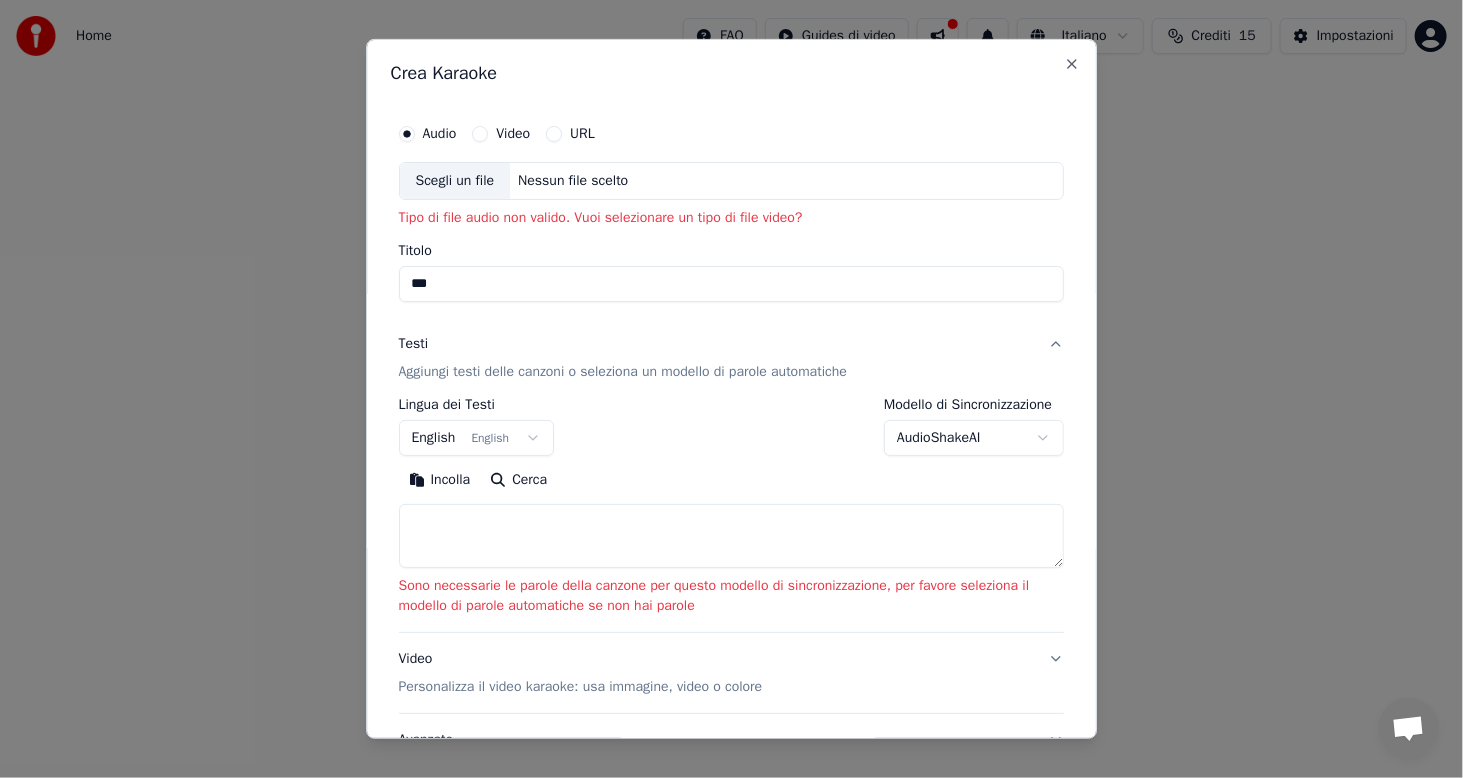 click on "**********" at bounding box center (731, 212) 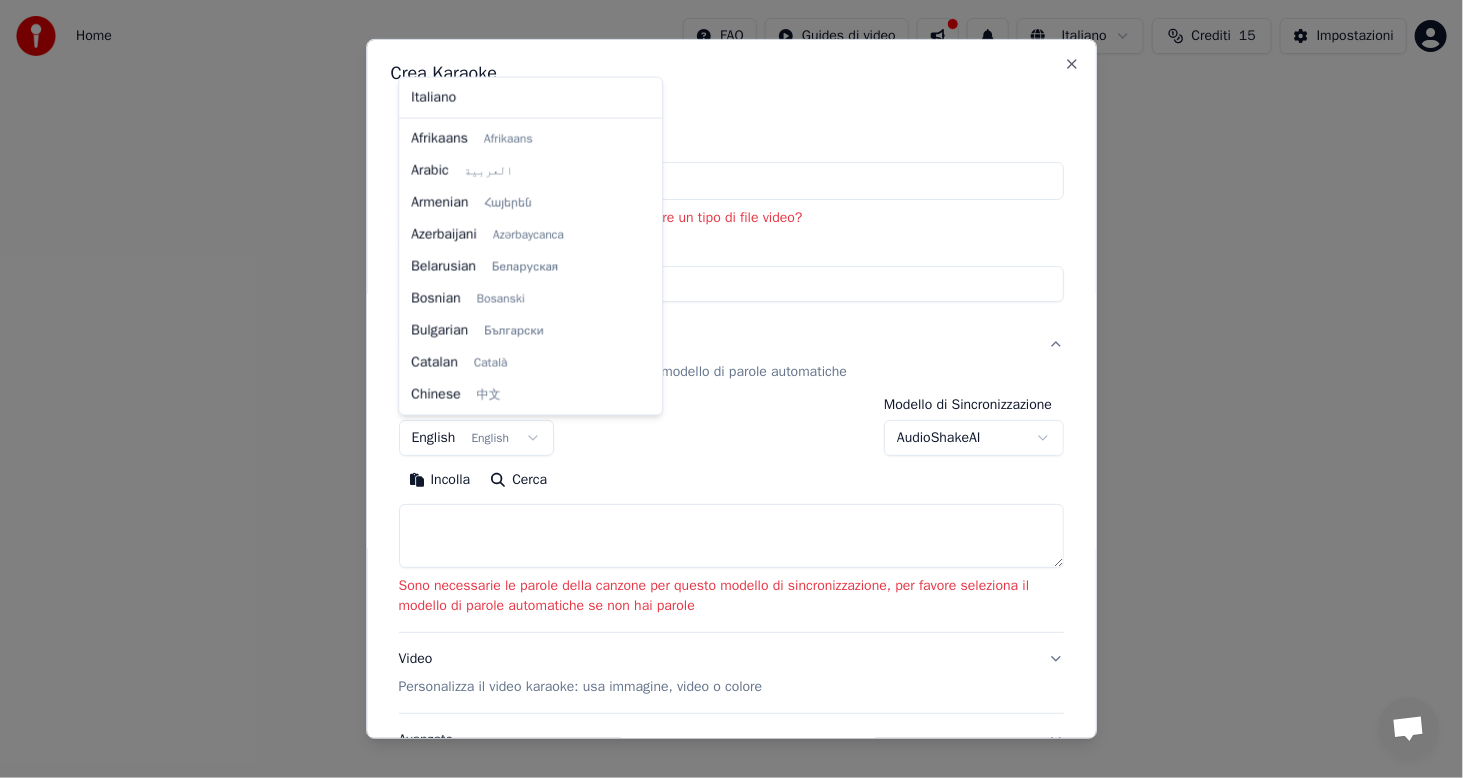 scroll, scrollTop: 160, scrollLeft: 0, axis: vertical 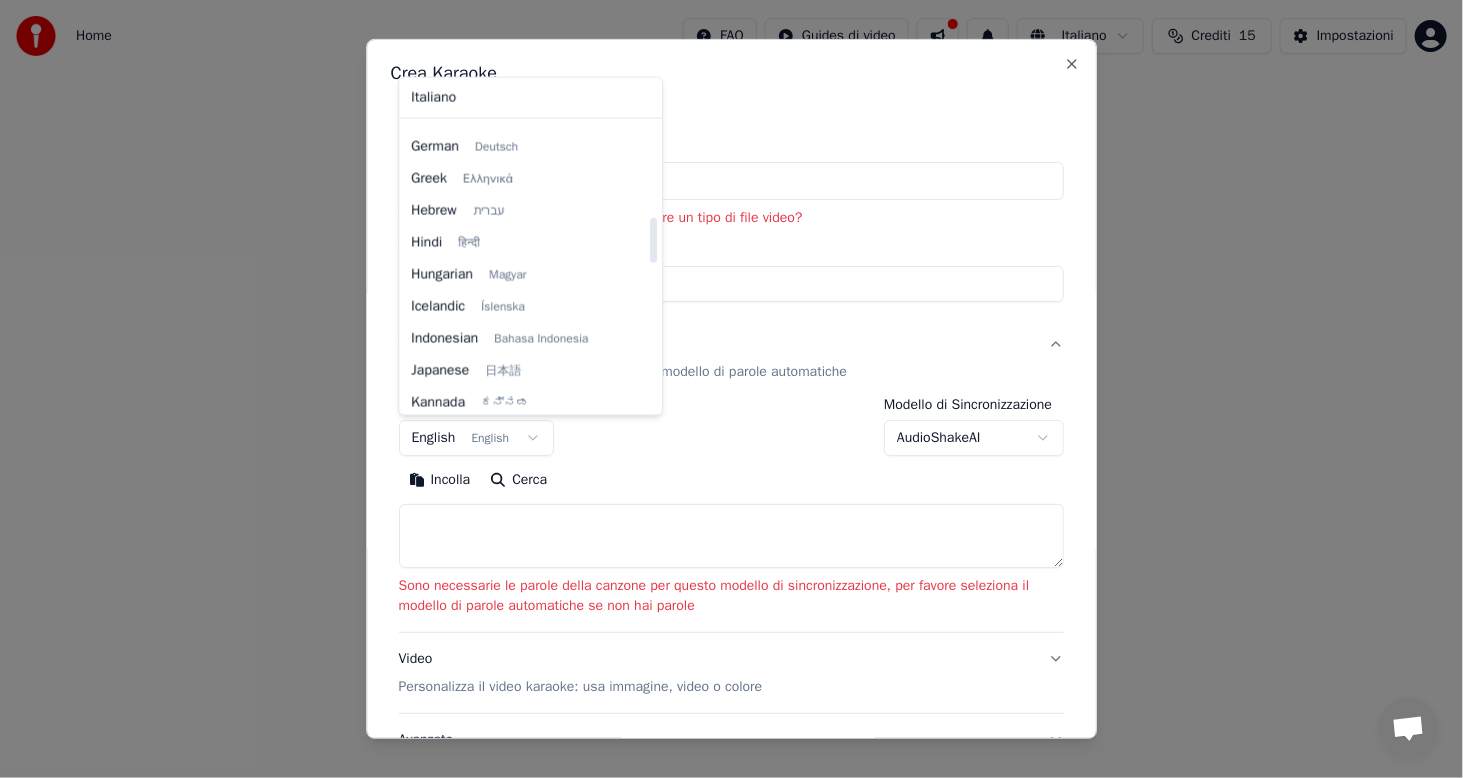 click at bounding box center (731, 389) 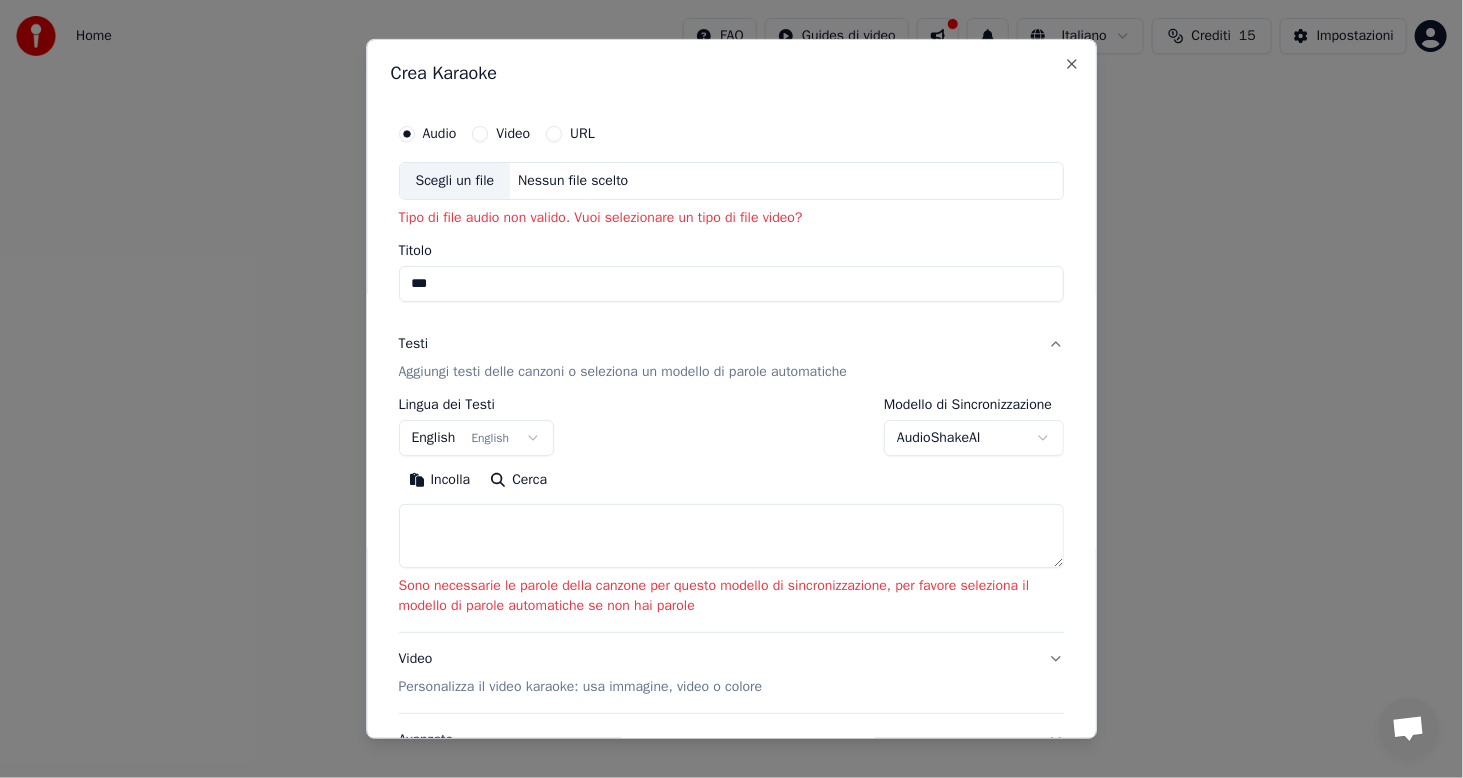 click on "Cerca" at bounding box center [518, 480] 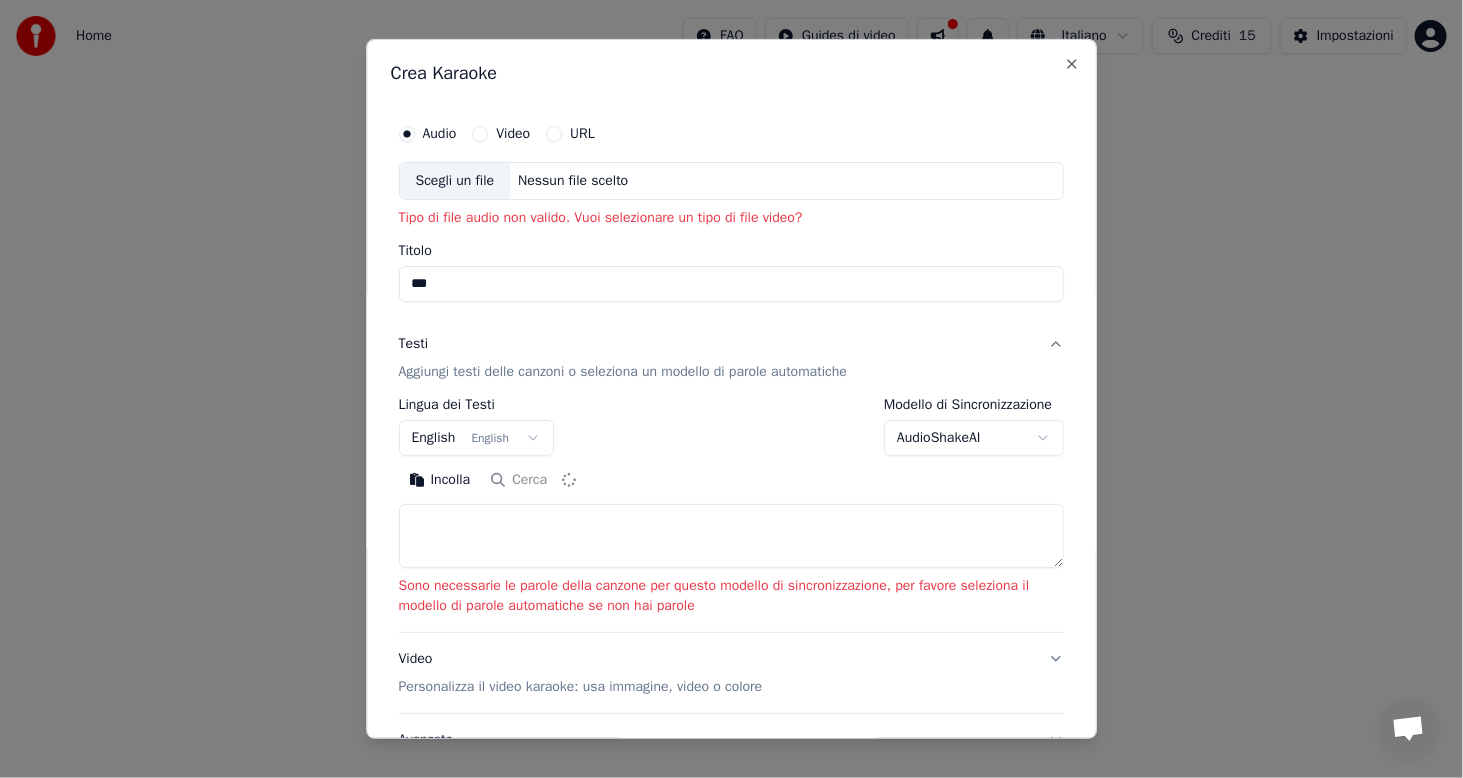 type on "**********" 